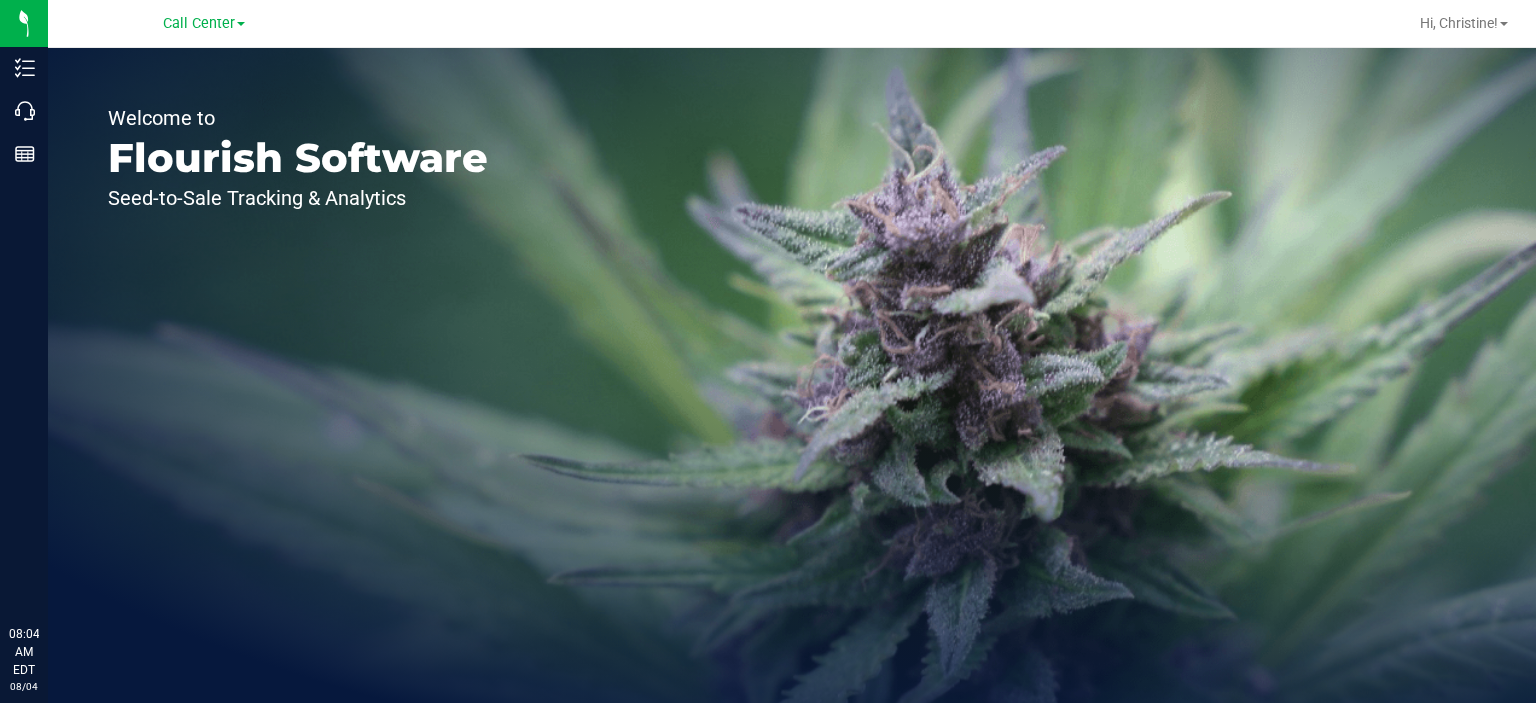 scroll, scrollTop: 0, scrollLeft: 0, axis: both 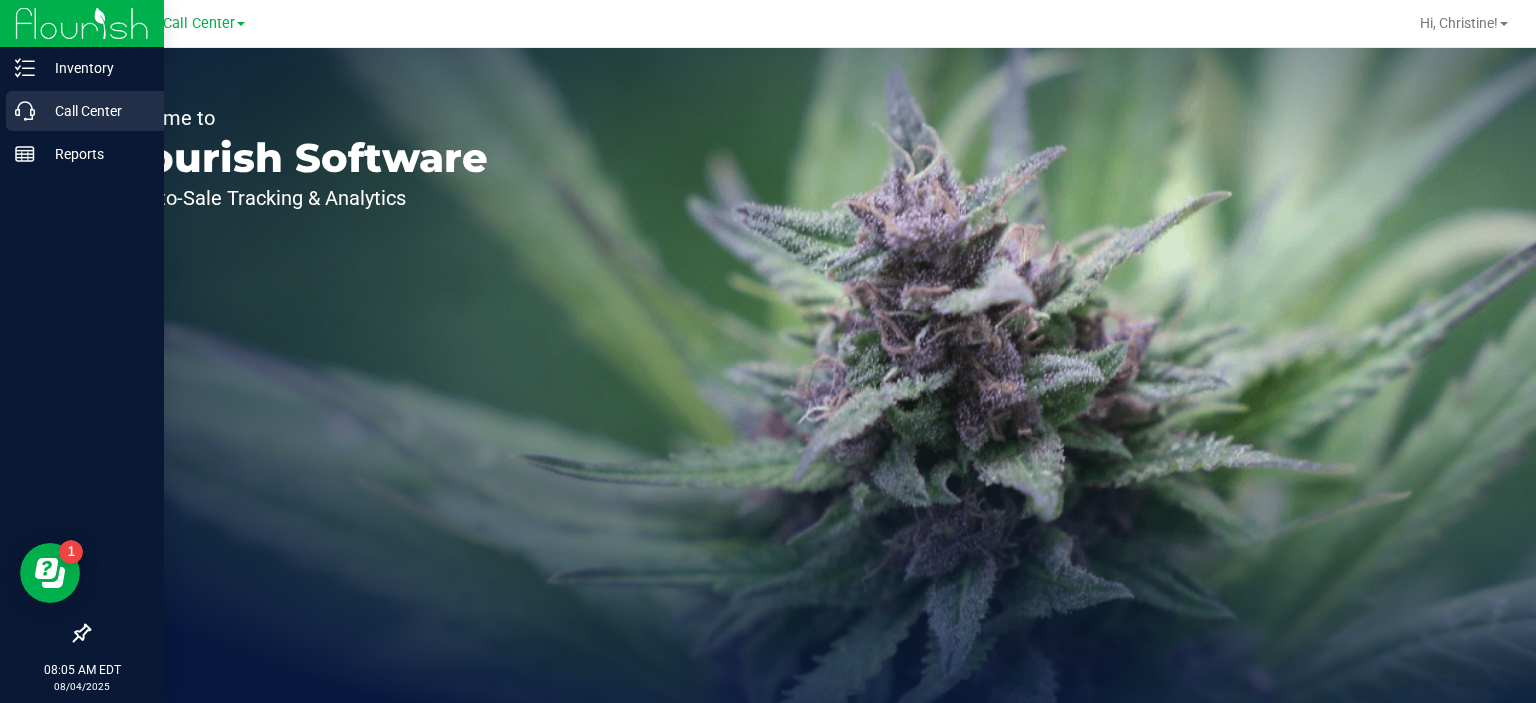 click on "Call Center" at bounding box center [95, 111] 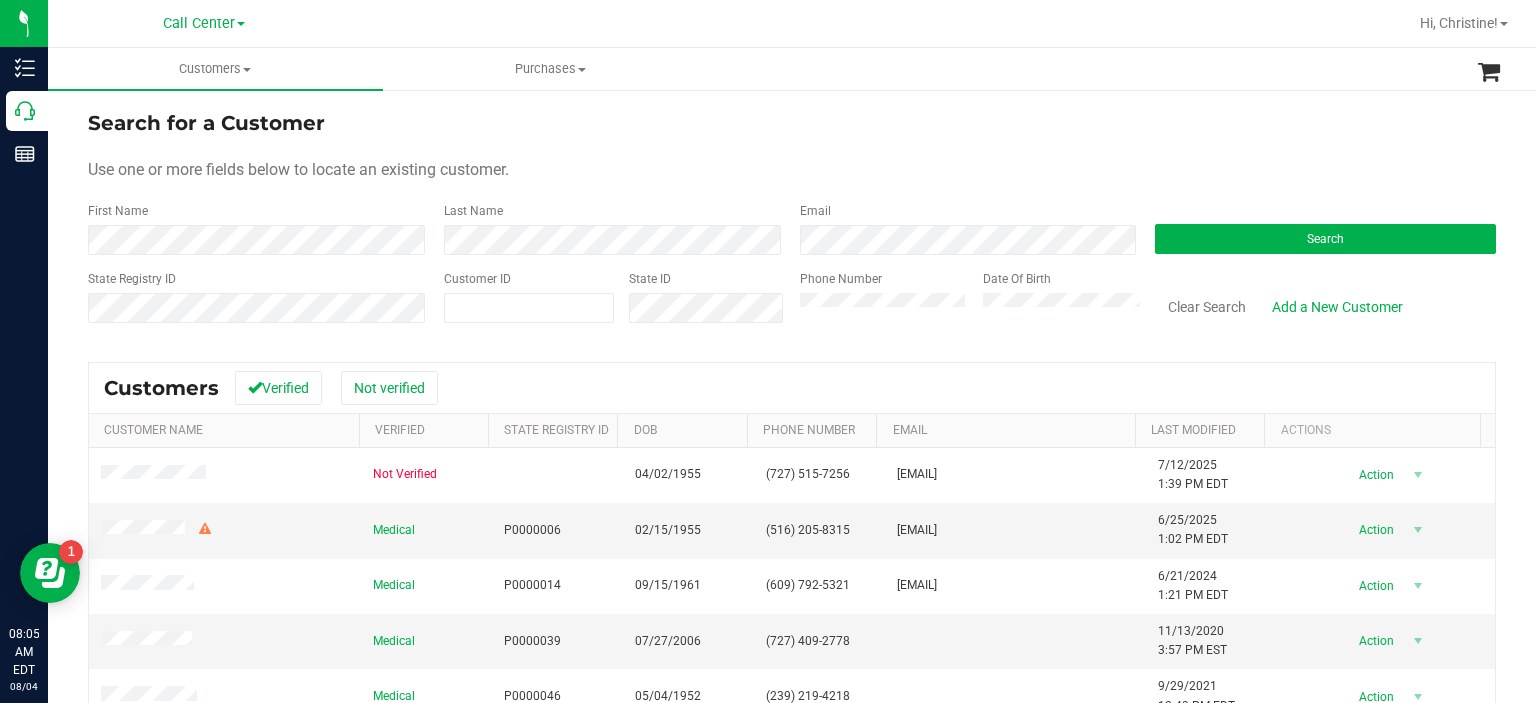 click on "Email" at bounding box center [963, 228] 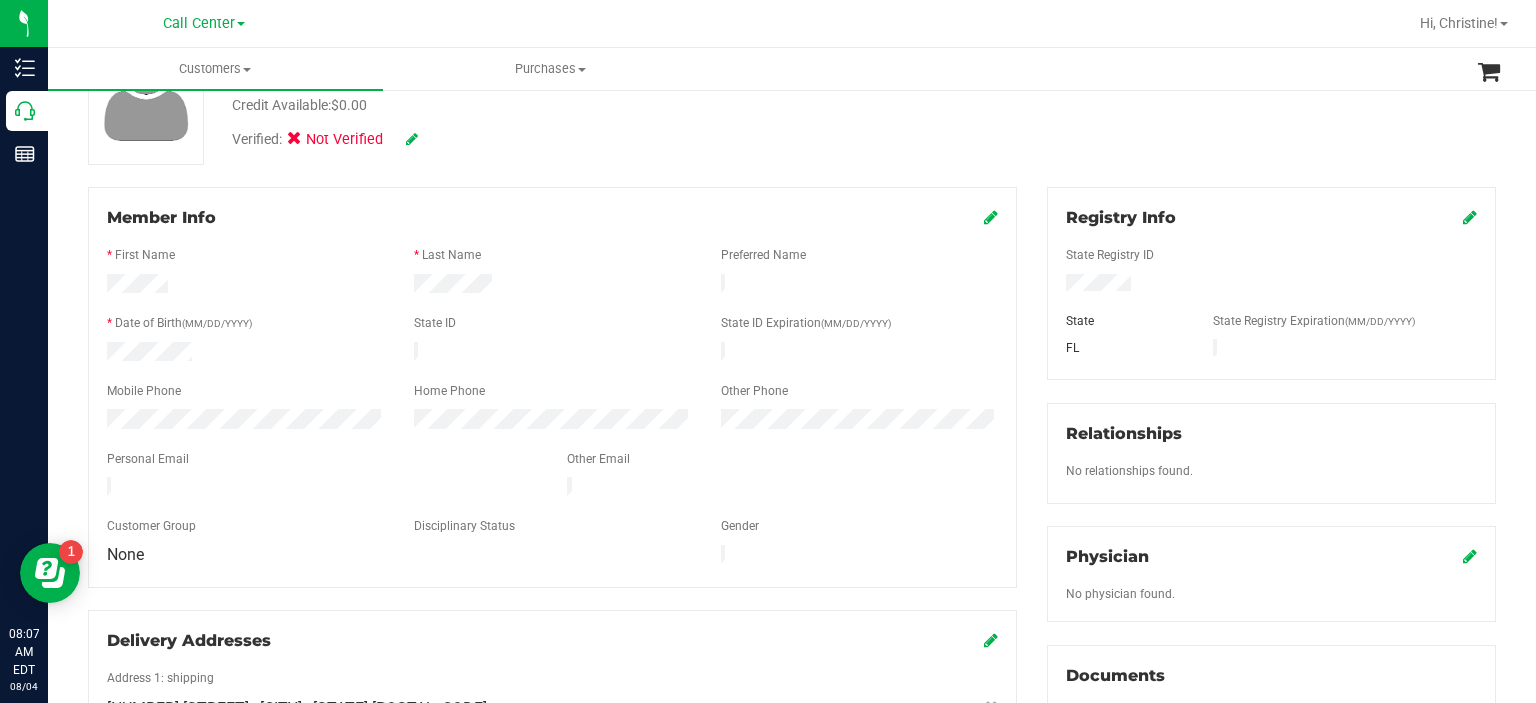 scroll, scrollTop: 0, scrollLeft: 0, axis: both 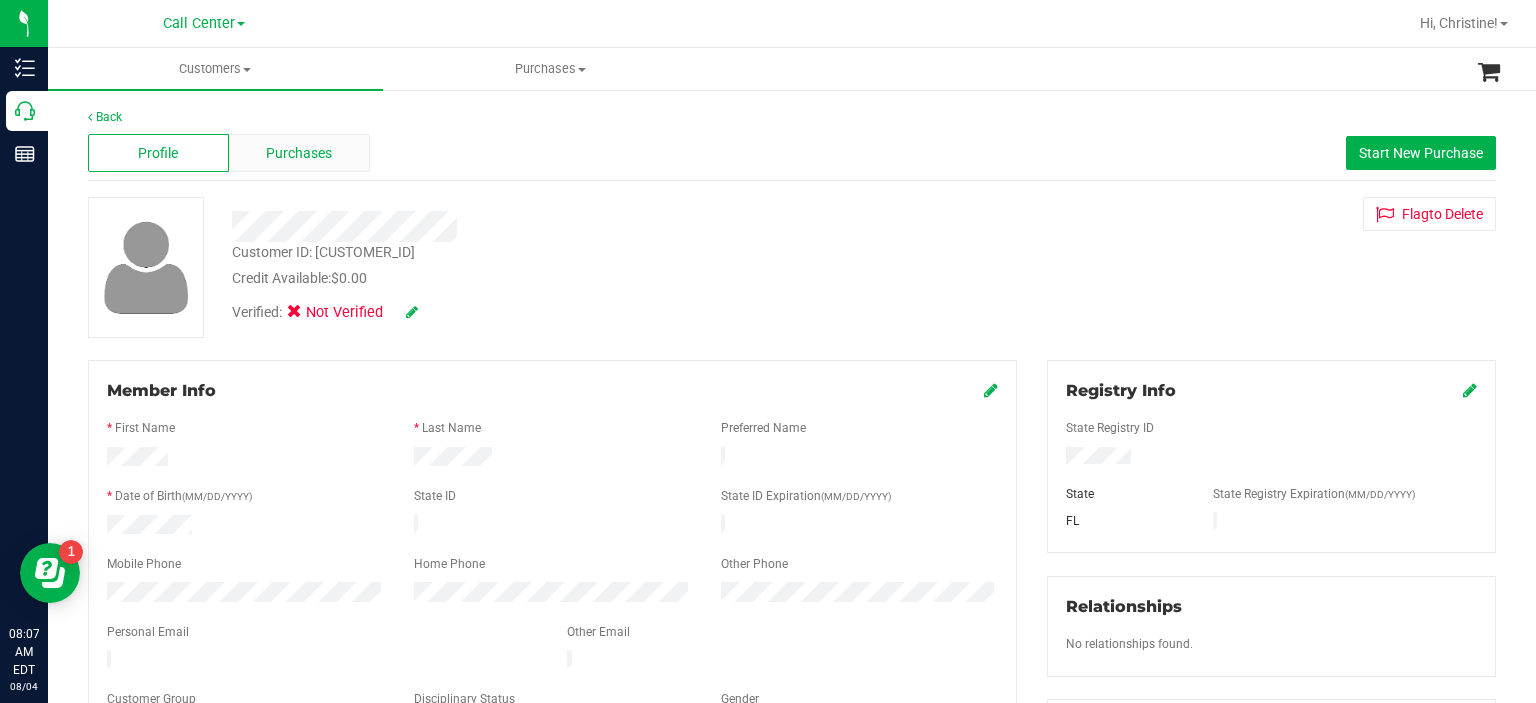 click on "Purchases" at bounding box center (299, 153) 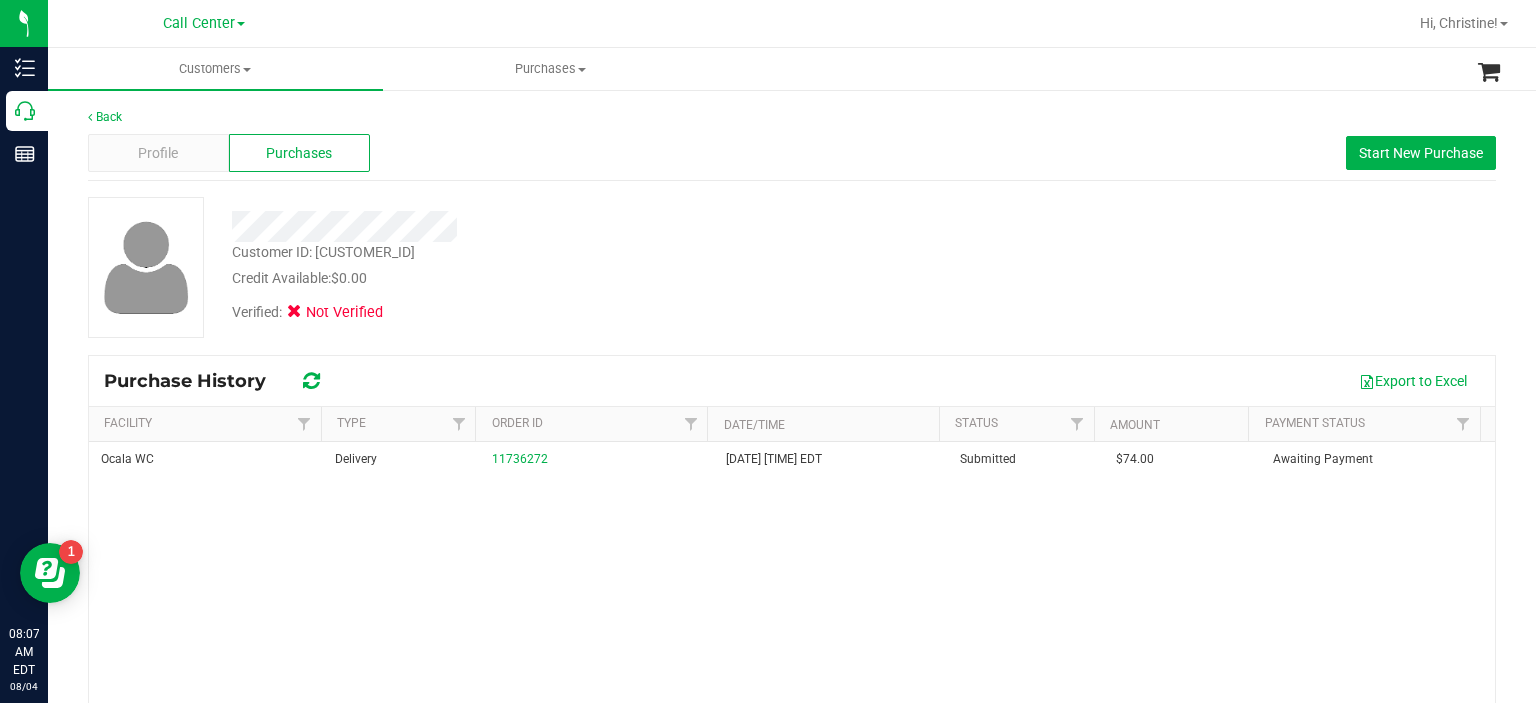 click on "Customer ID: 1615847" at bounding box center [323, 252] 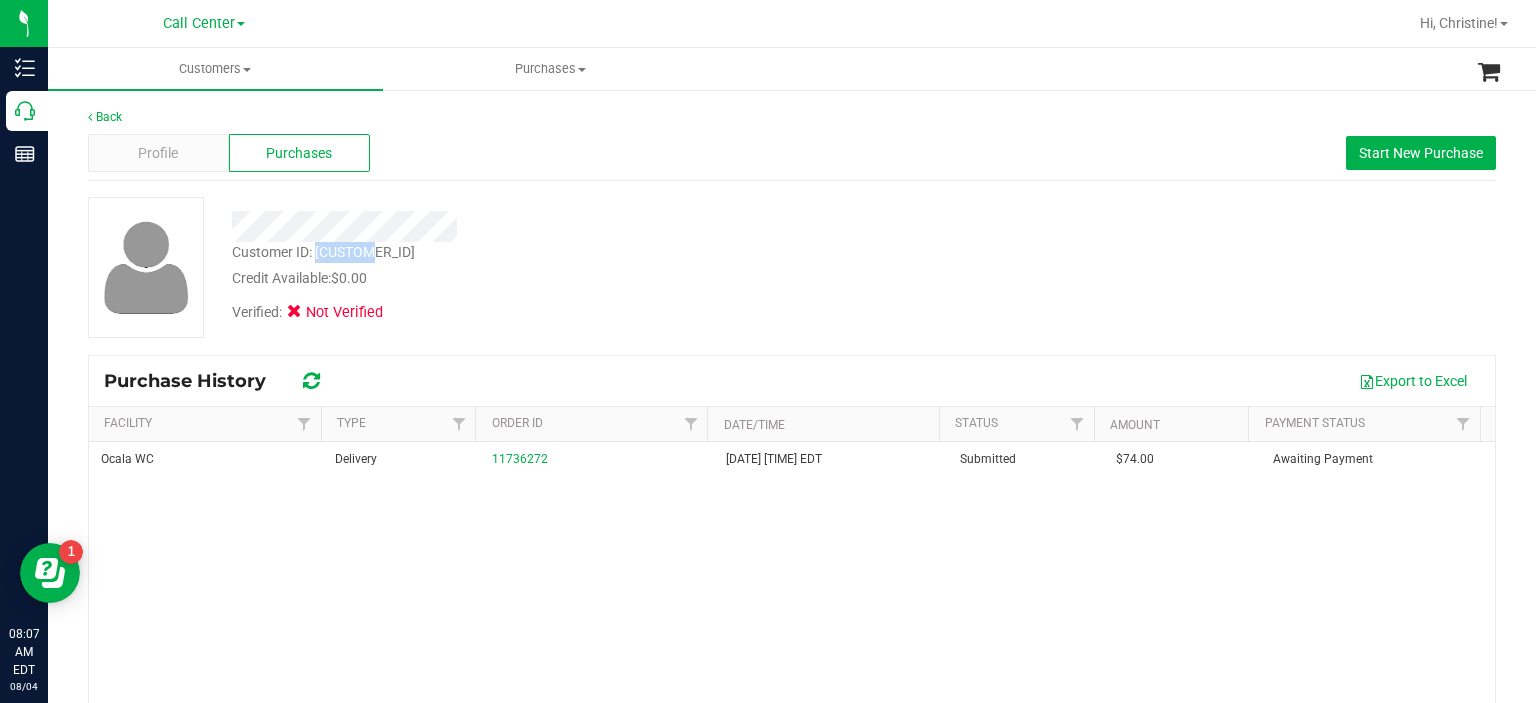 click on "Customer ID: 1615847" at bounding box center (323, 252) 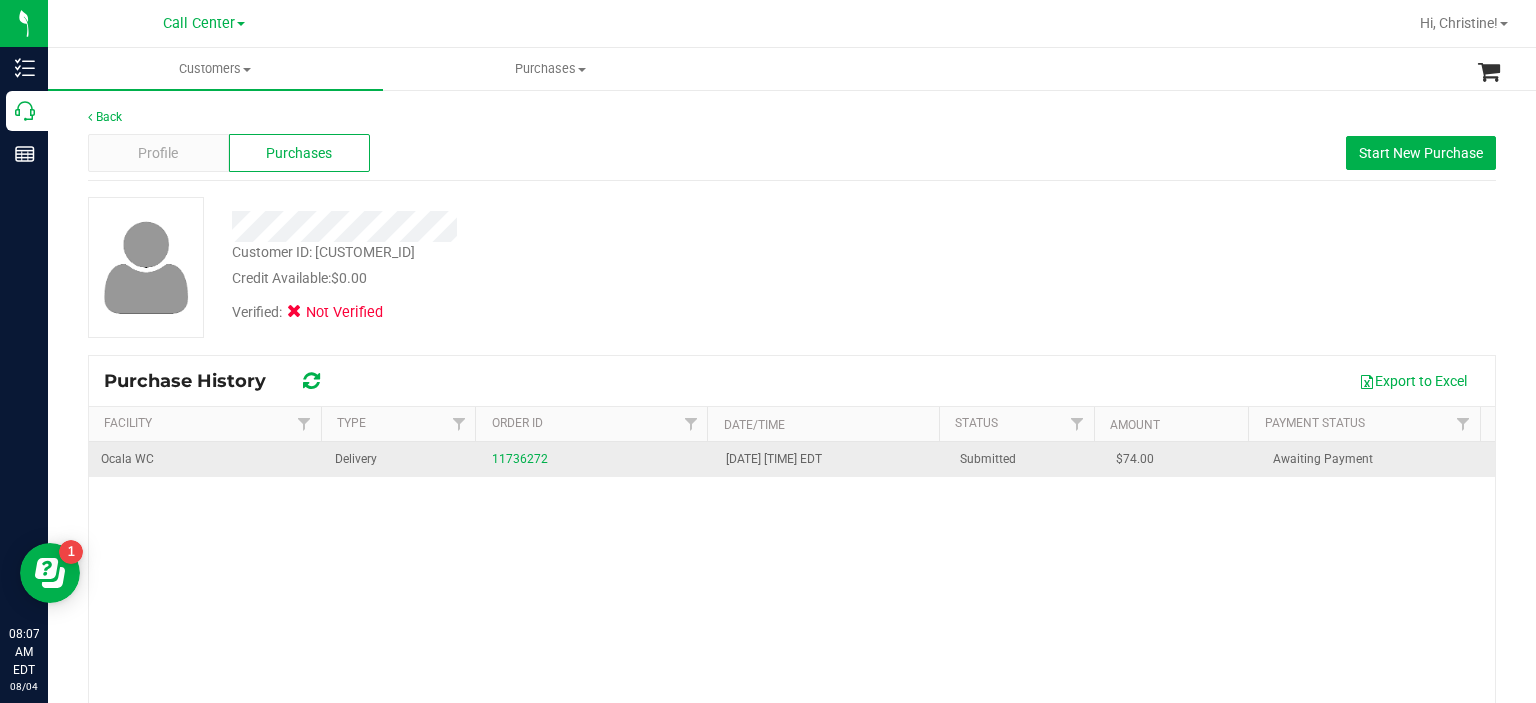 click on "11736272" at bounding box center [597, 459] 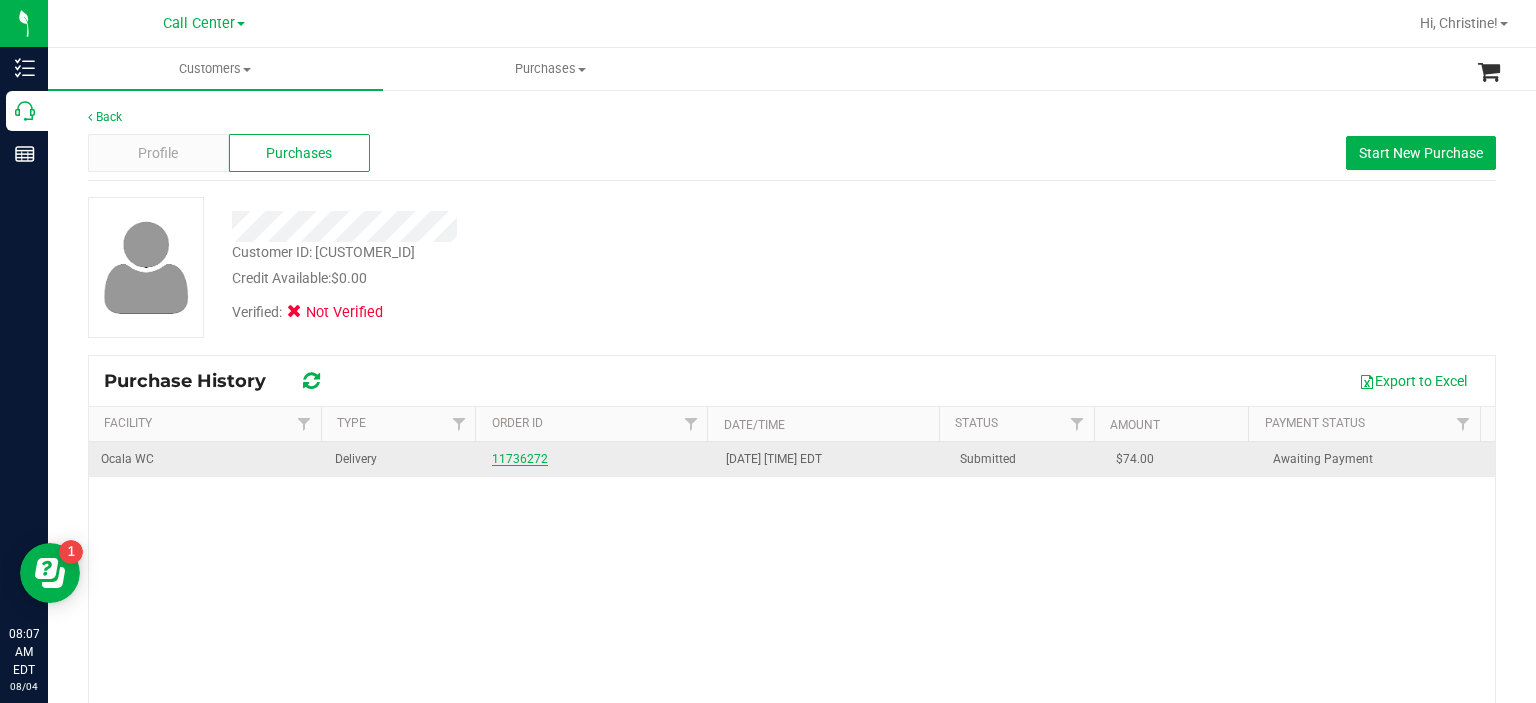 click on "11736272" at bounding box center [520, 459] 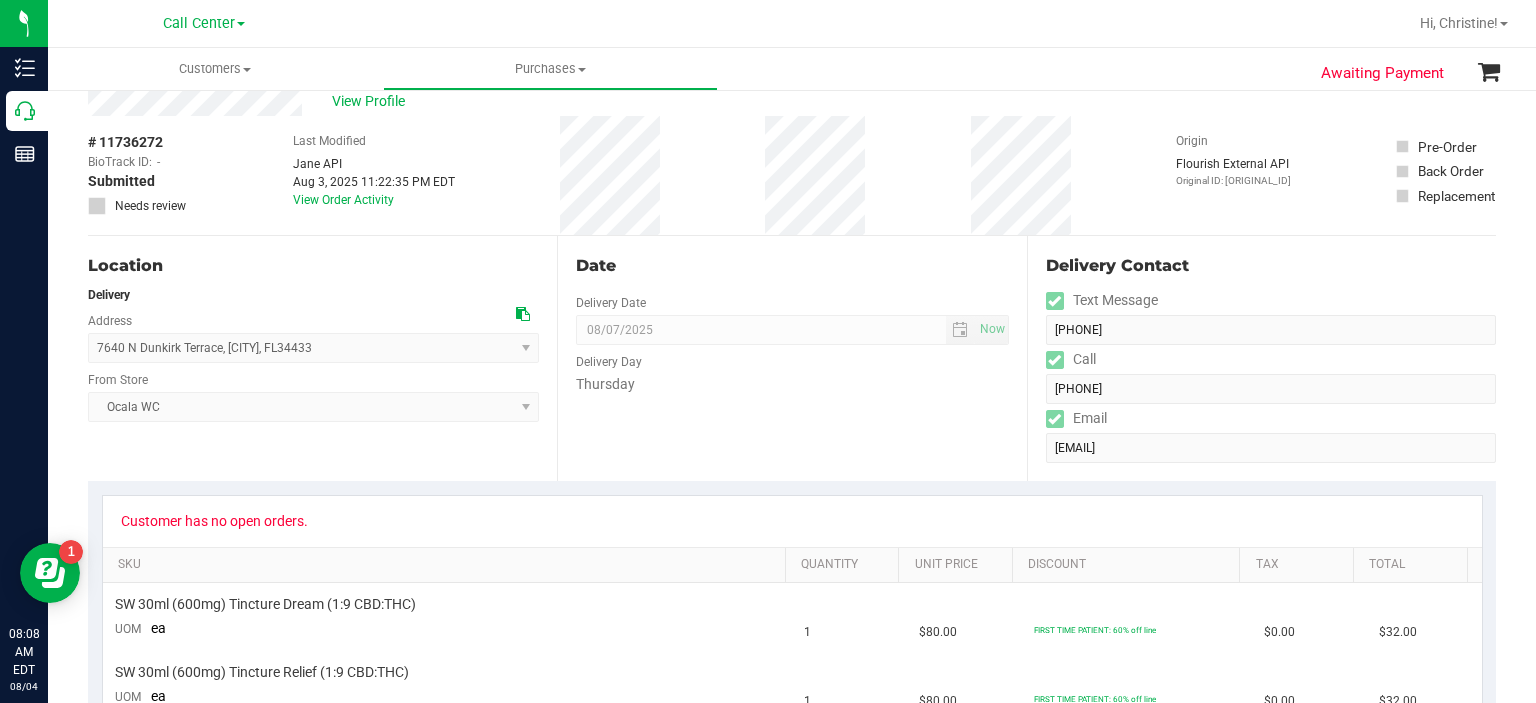 scroll, scrollTop: 0, scrollLeft: 0, axis: both 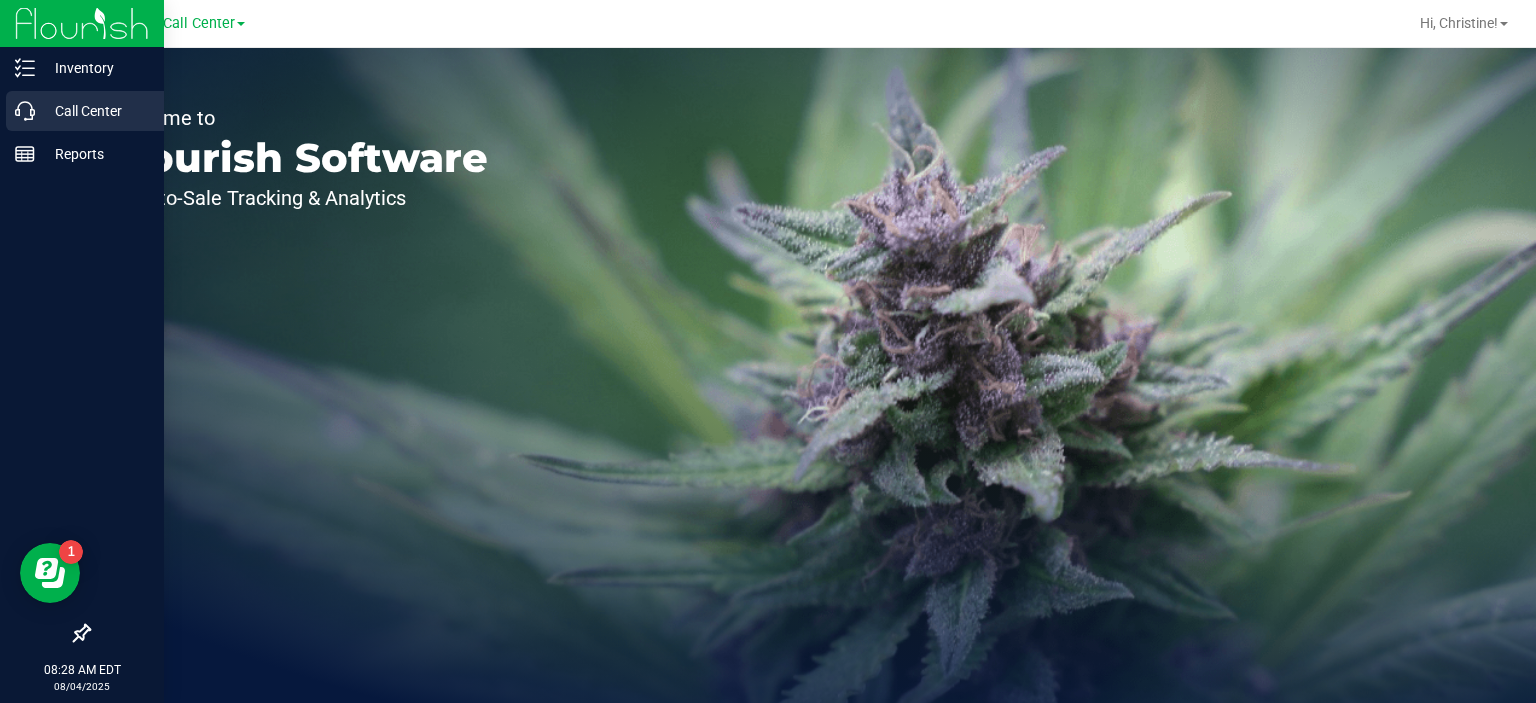 click on "Call Center" at bounding box center [95, 111] 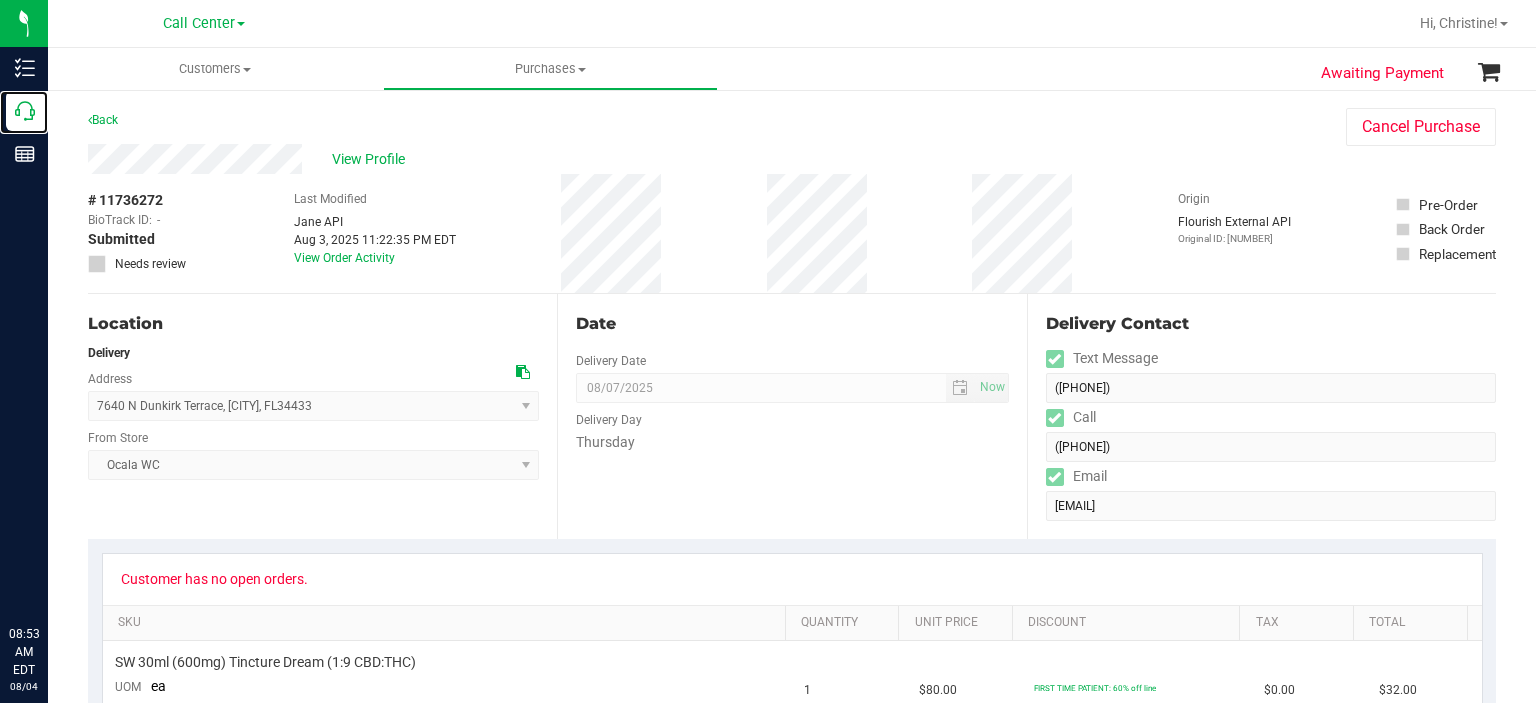 scroll, scrollTop: 0, scrollLeft: 0, axis: both 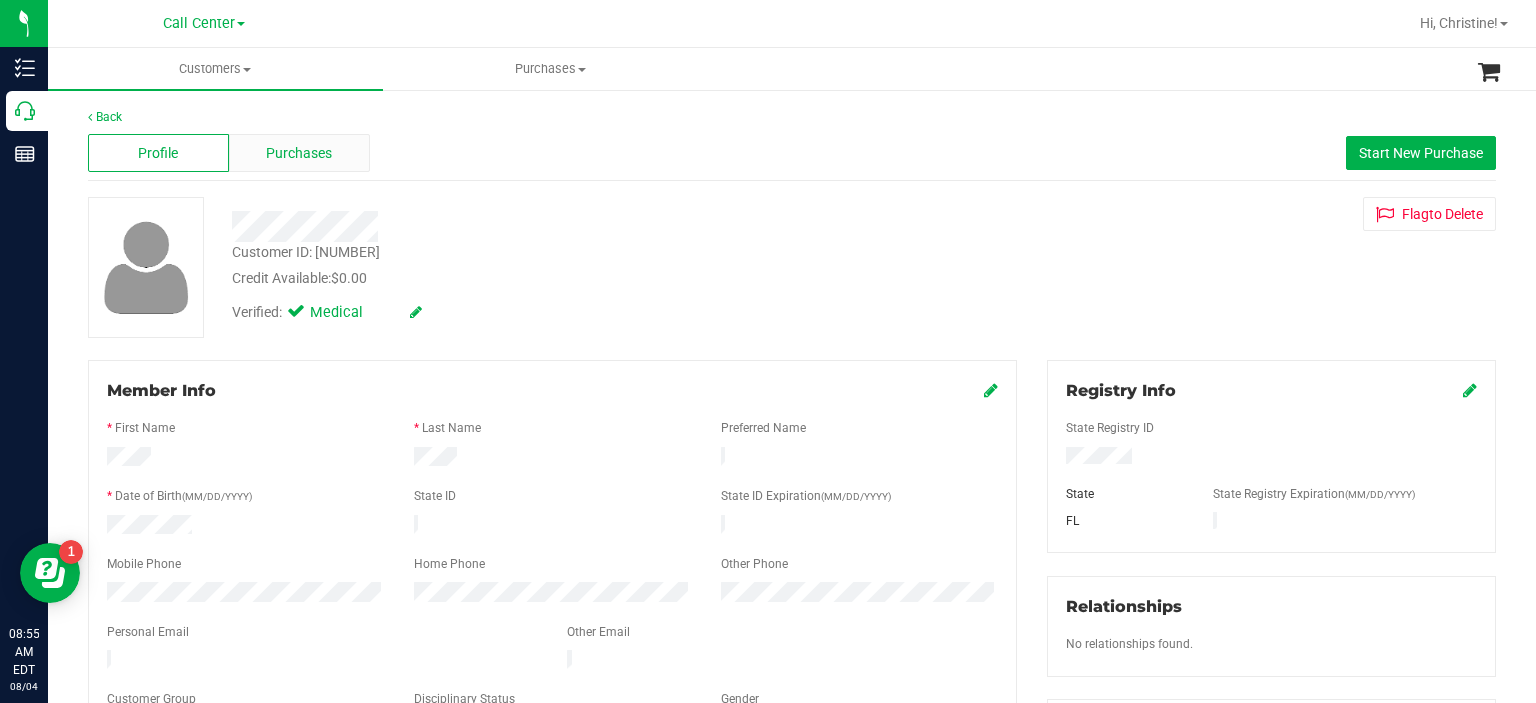 click on "Purchases" at bounding box center [299, 153] 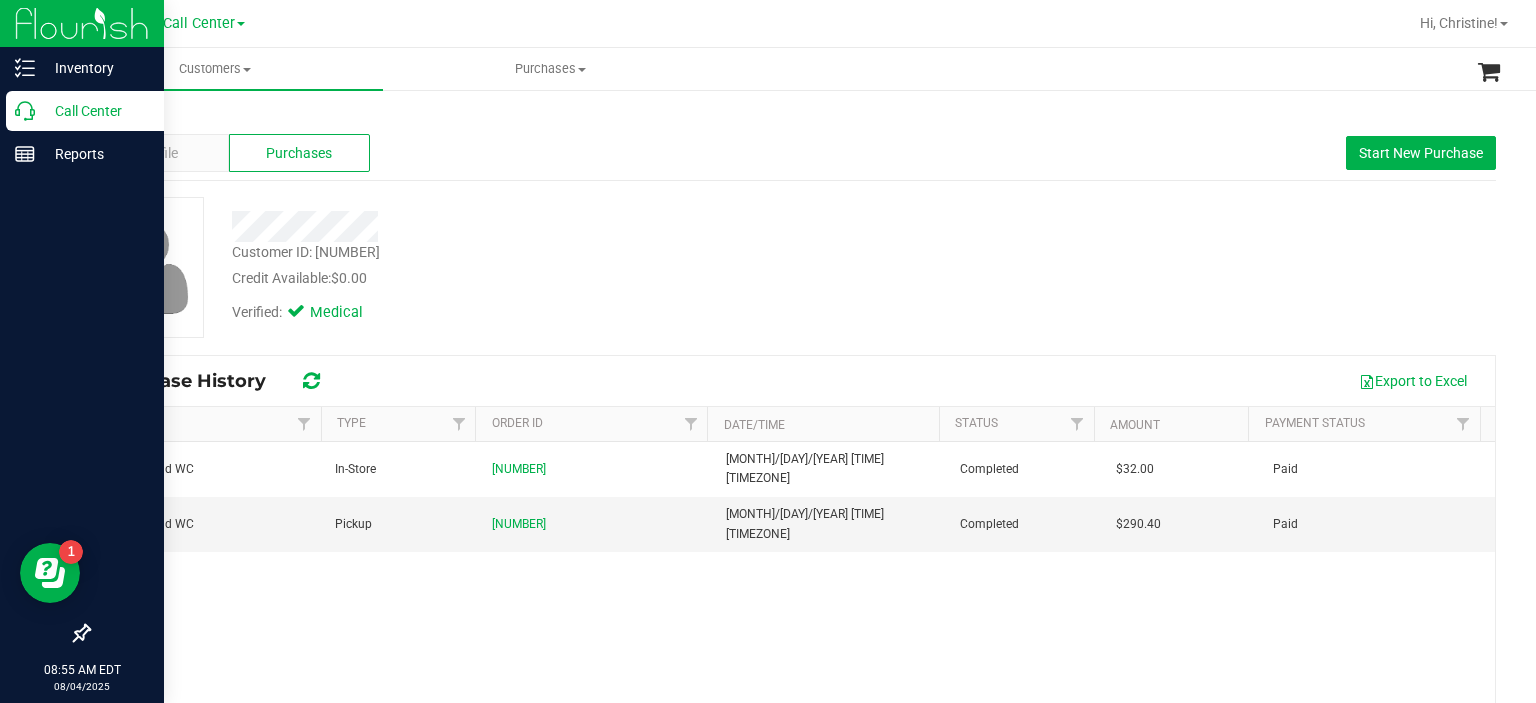 click on "Call Center" at bounding box center (95, 111) 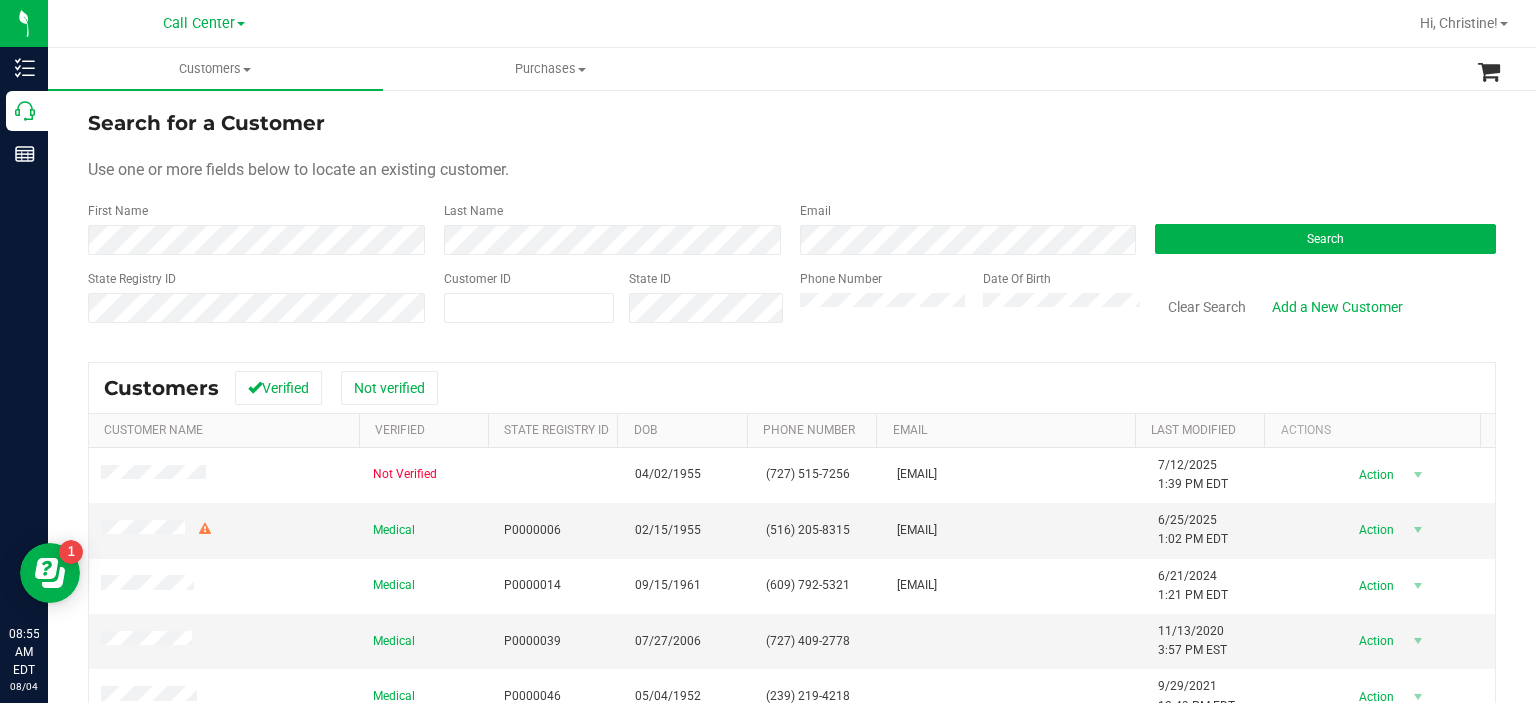 click on "Call Center" at bounding box center [204, 23] 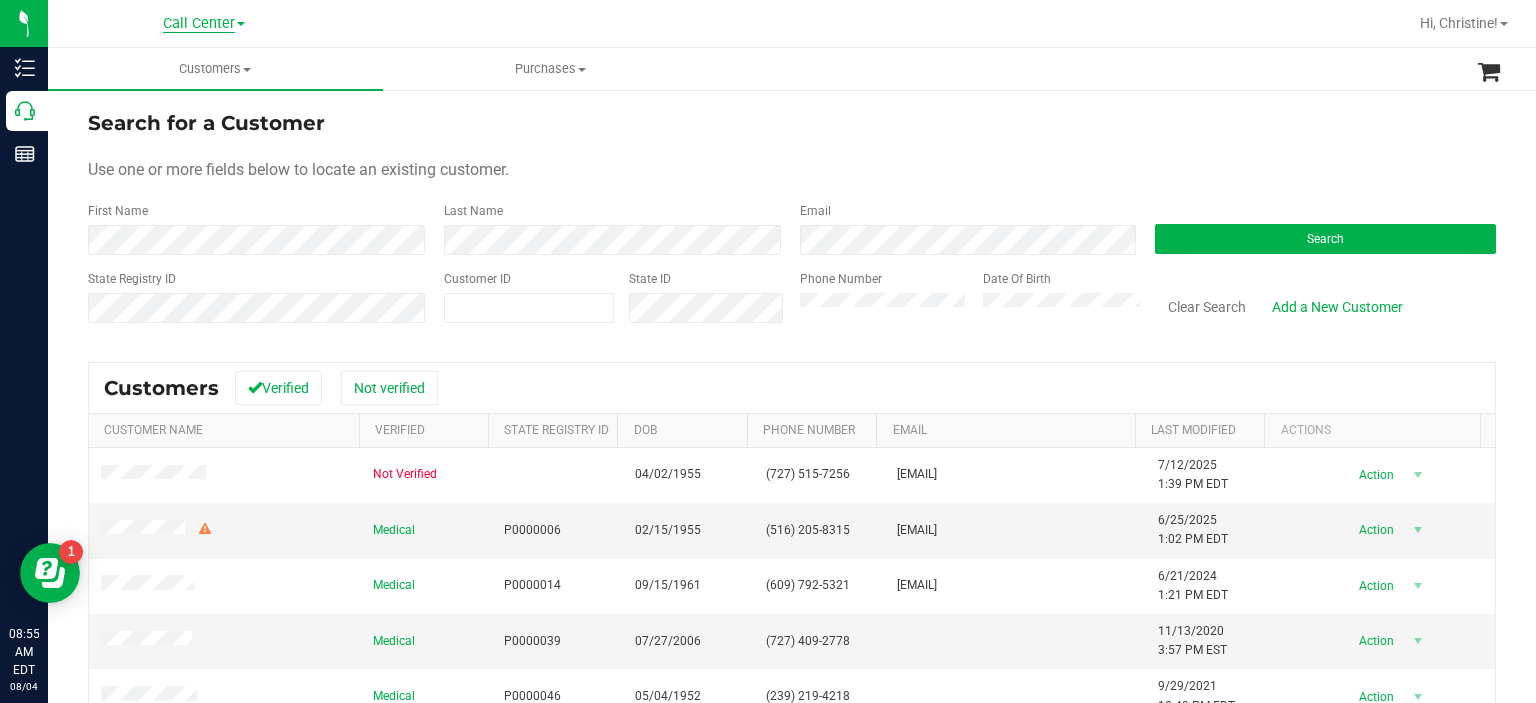 click on "Call Center" at bounding box center (199, 24) 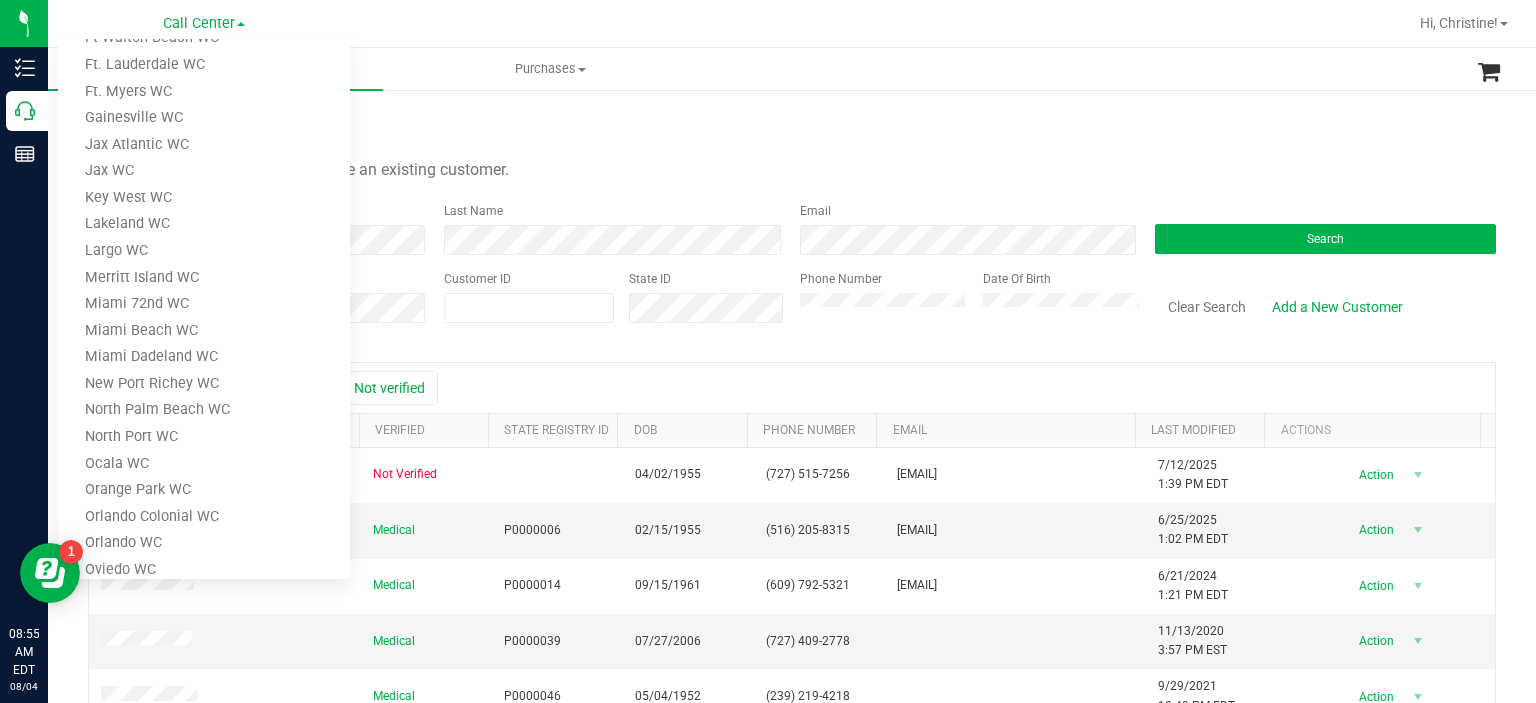 scroll, scrollTop: 339, scrollLeft: 0, axis: vertical 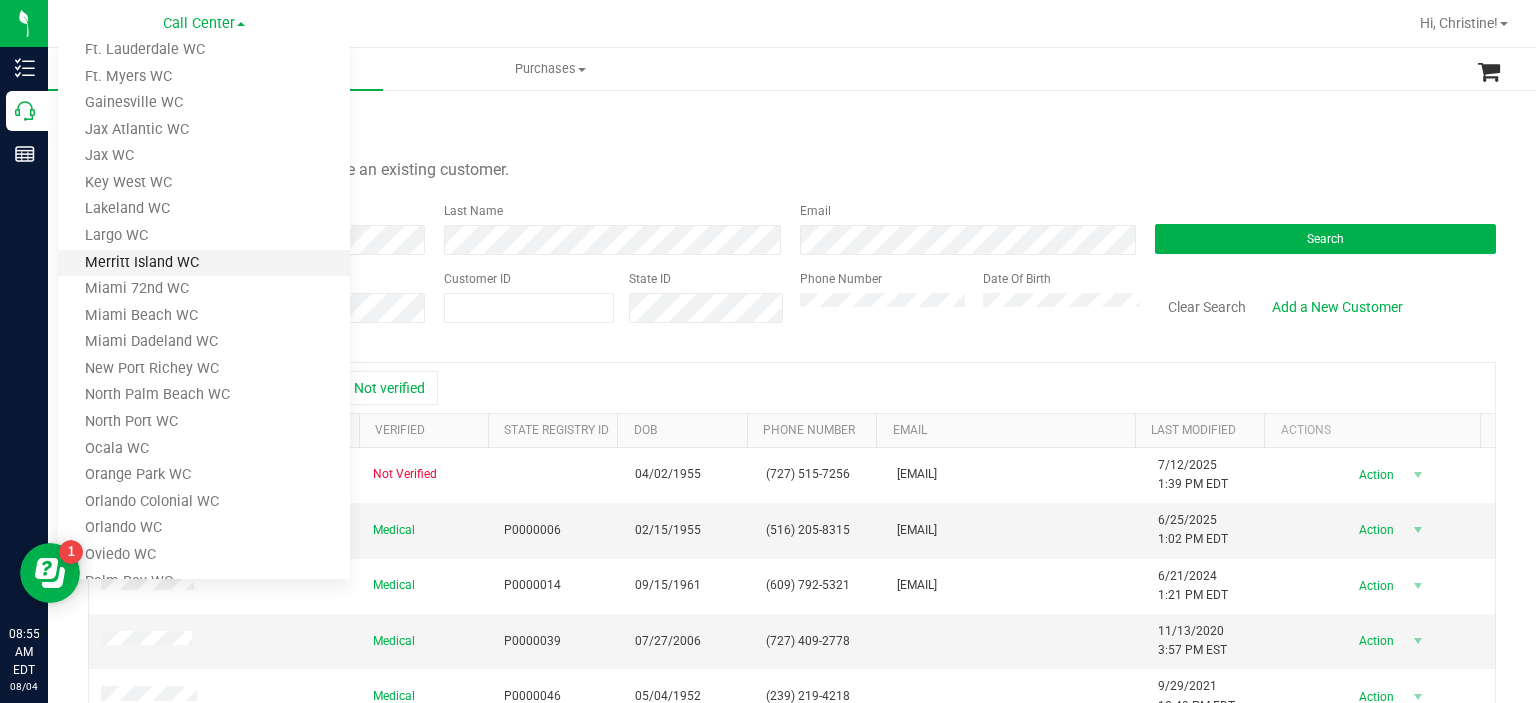 click on "Merritt Island WC" at bounding box center [204, 263] 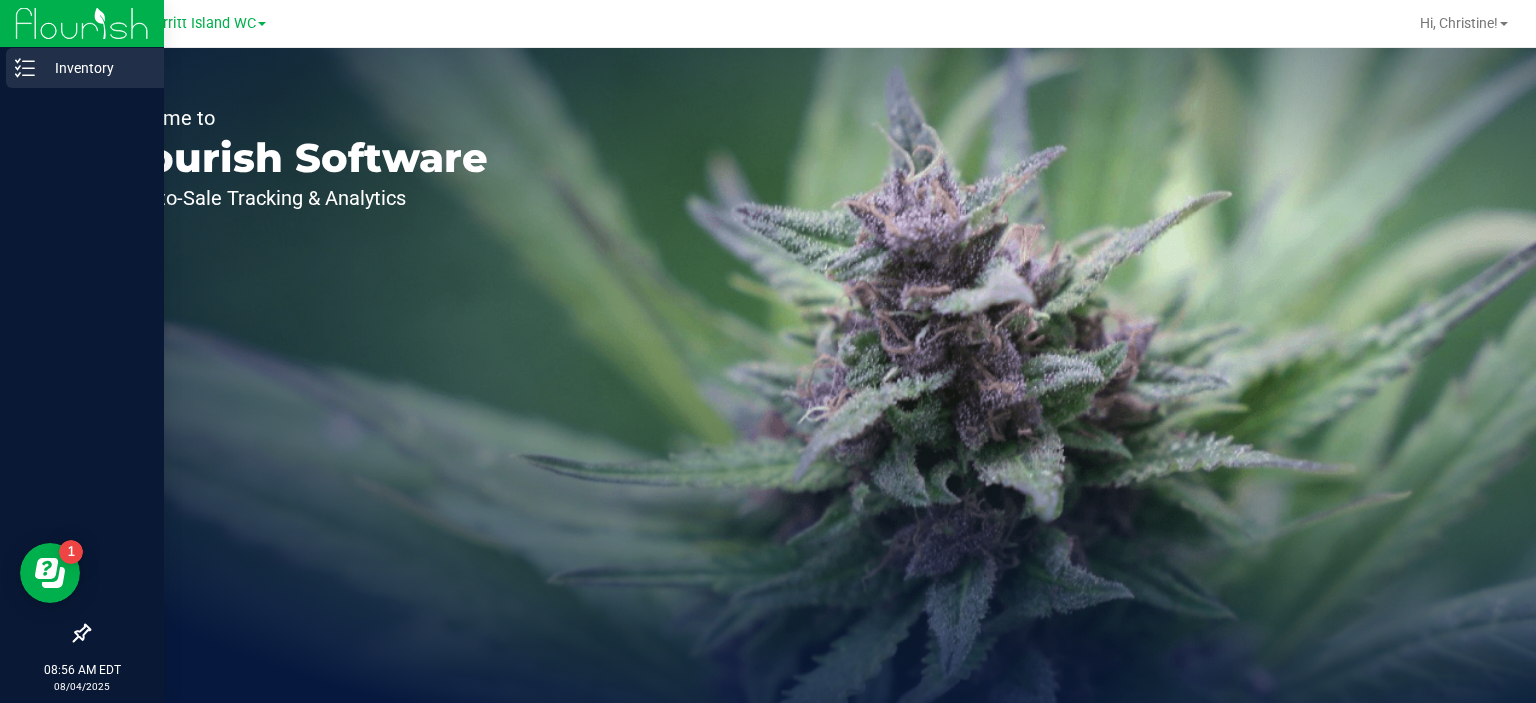 click on "Inventory" at bounding box center [95, 68] 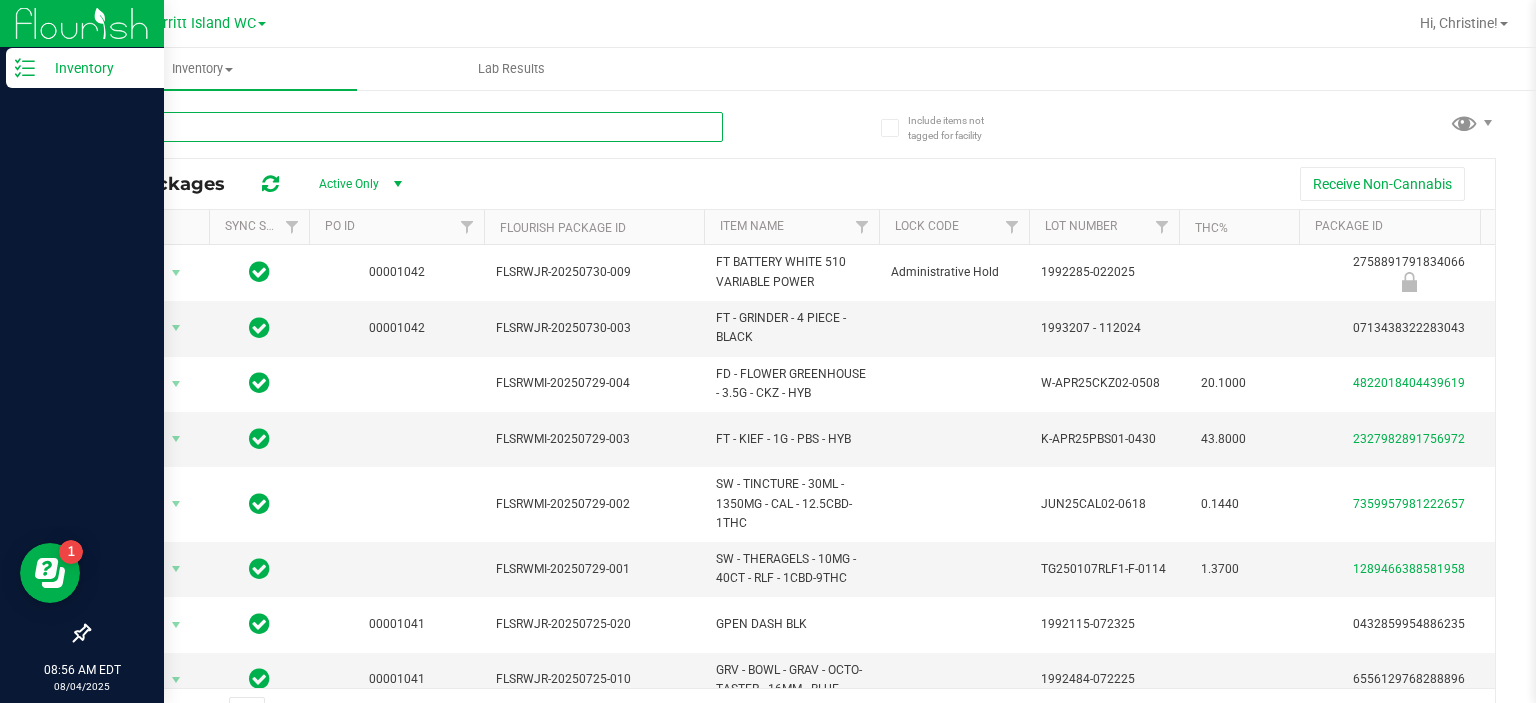 click at bounding box center (405, 127) 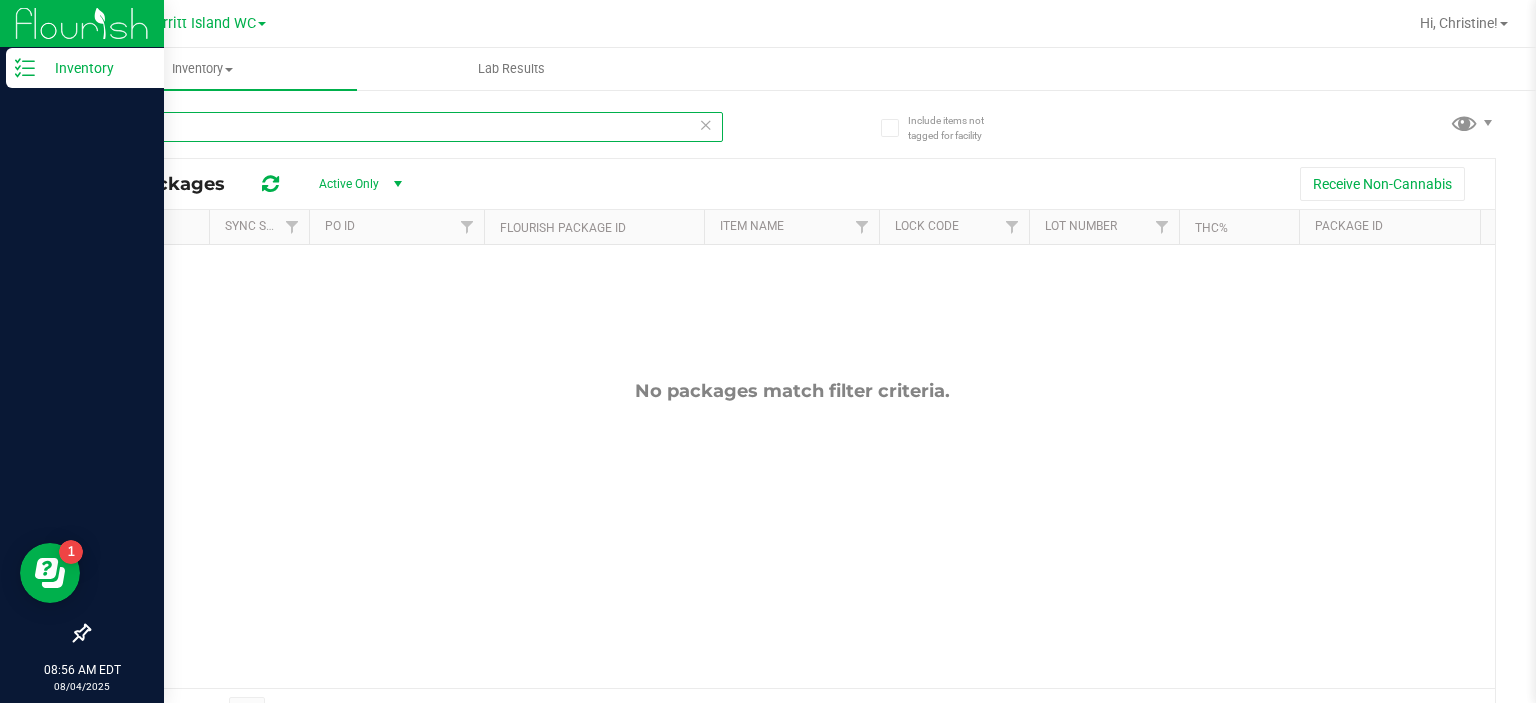 click on "cherry" at bounding box center (405, 127) 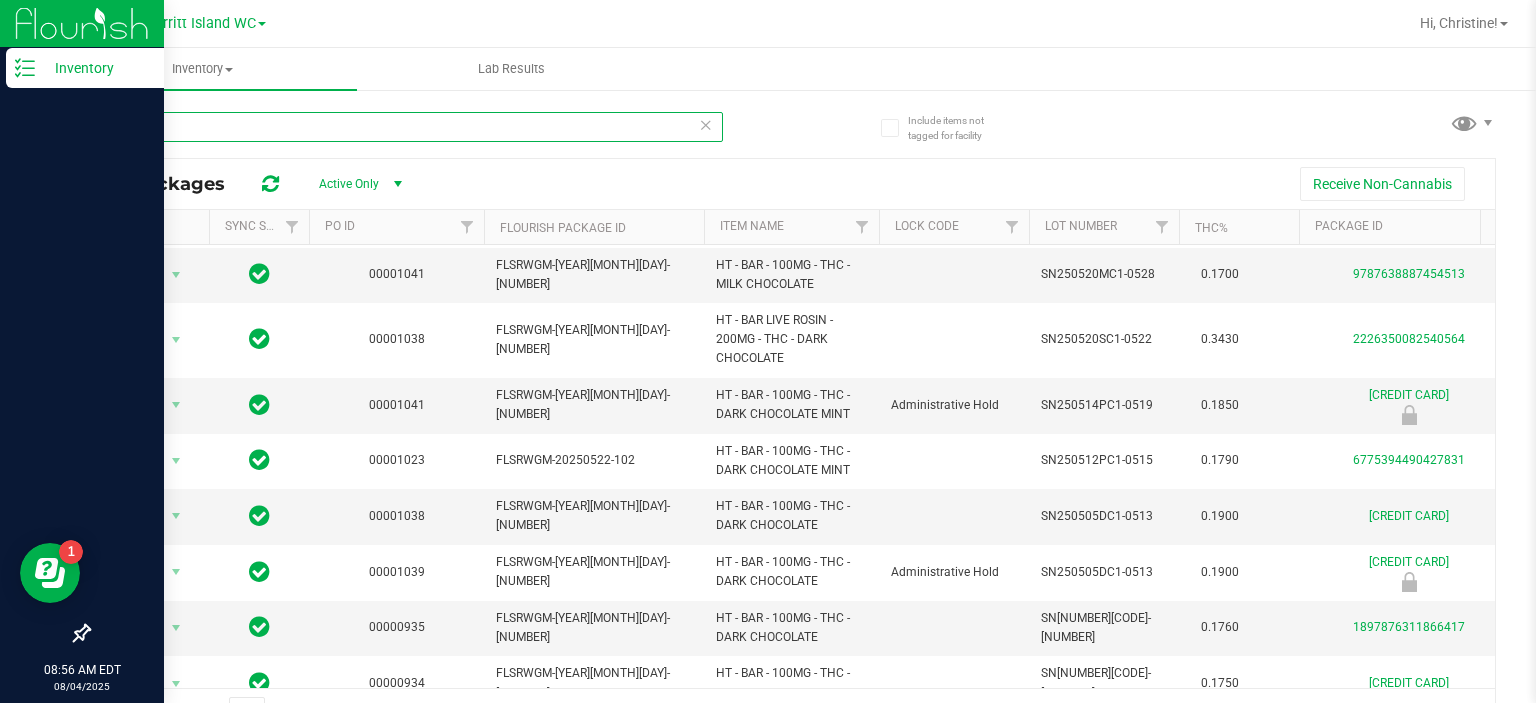 scroll, scrollTop: 480, scrollLeft: 0, axis: vertical 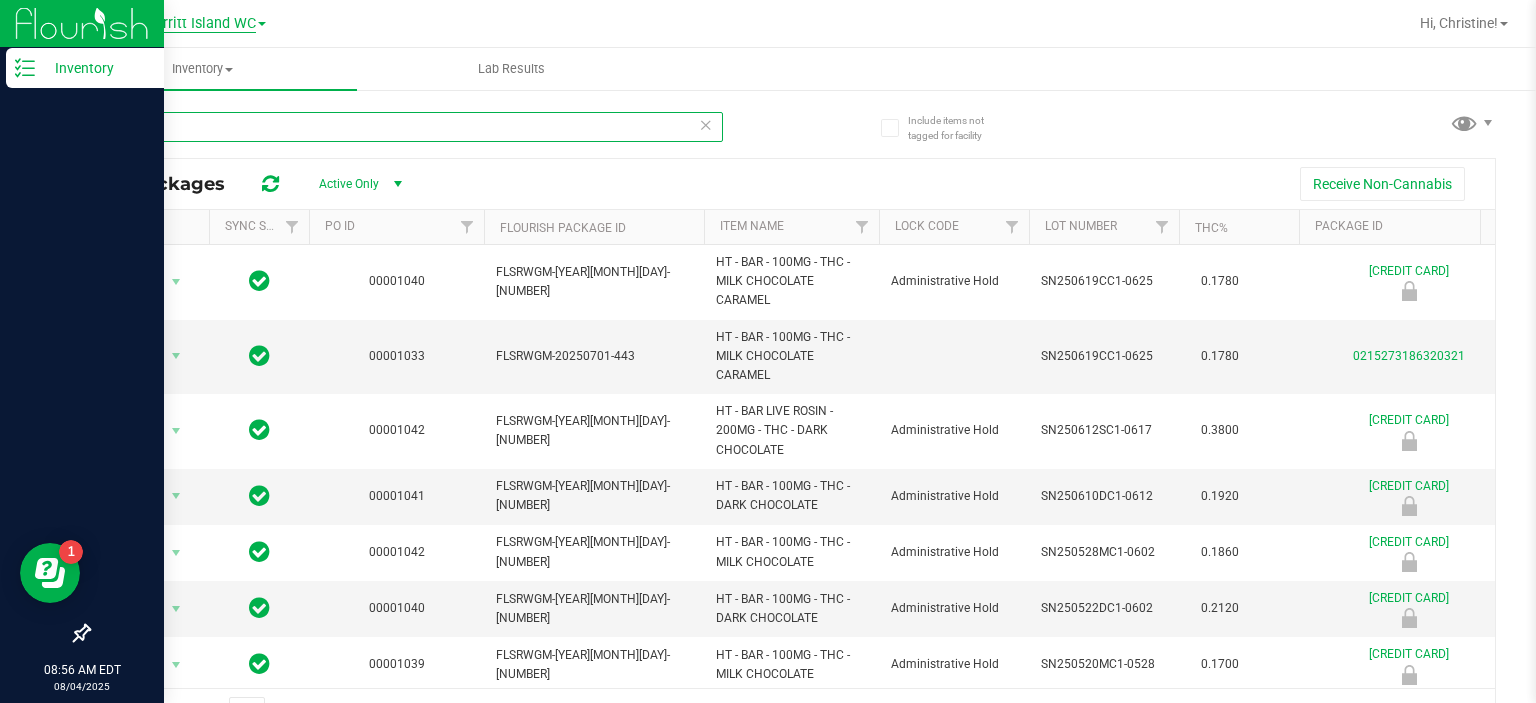 type on "choc" 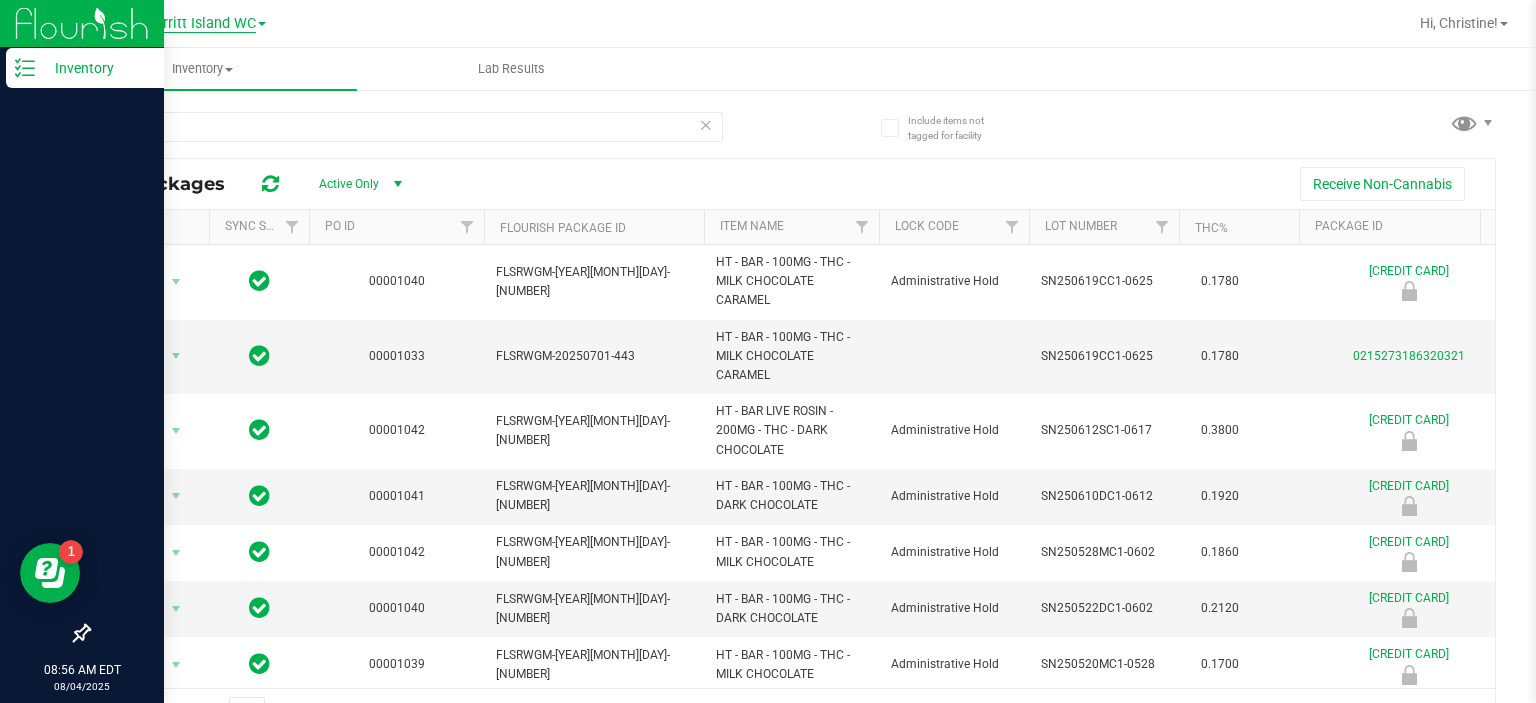 click on "Merritt Island WC" at bounding box center [199, 24] 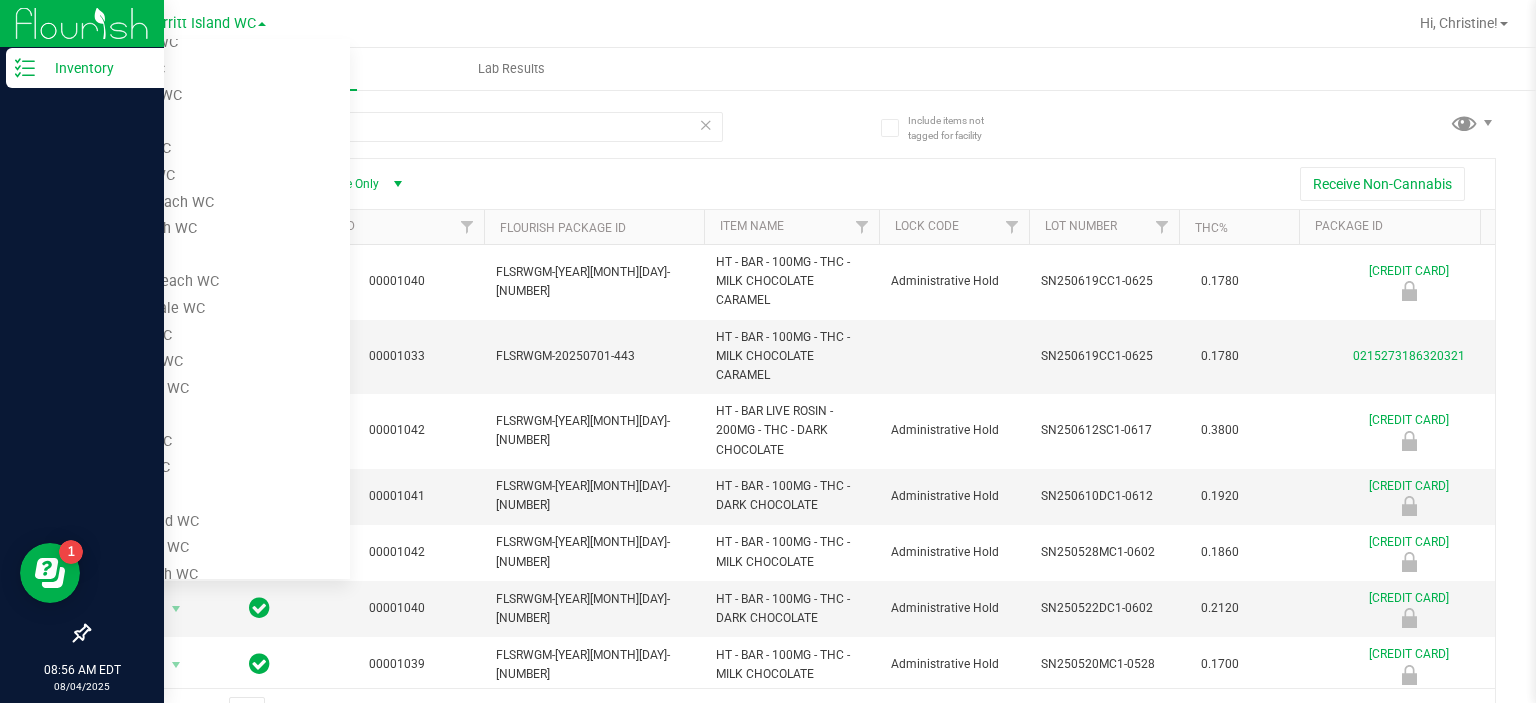 scroll, scrollTop: 0, scrollLeft: 0, axis: both 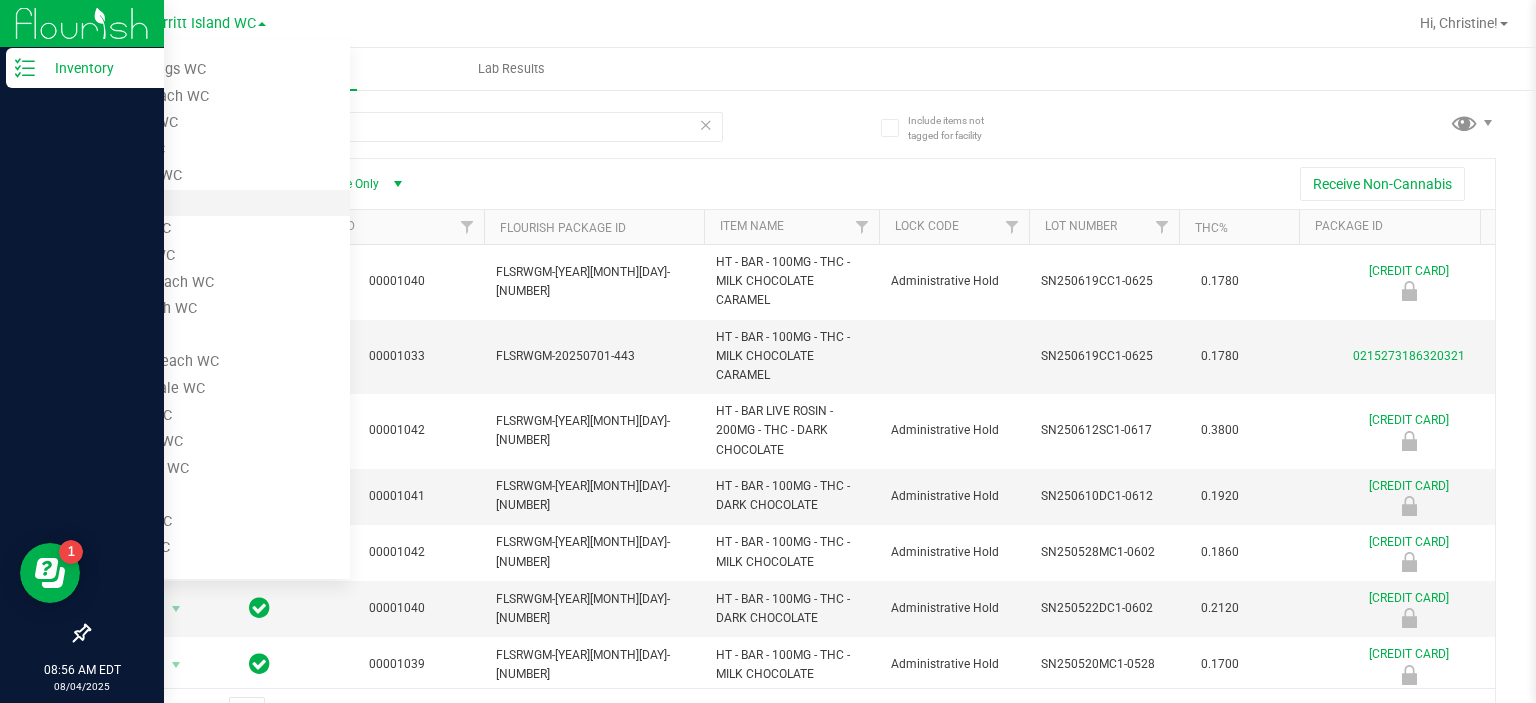 click on "Call Center" at bounding box center [204, 203] 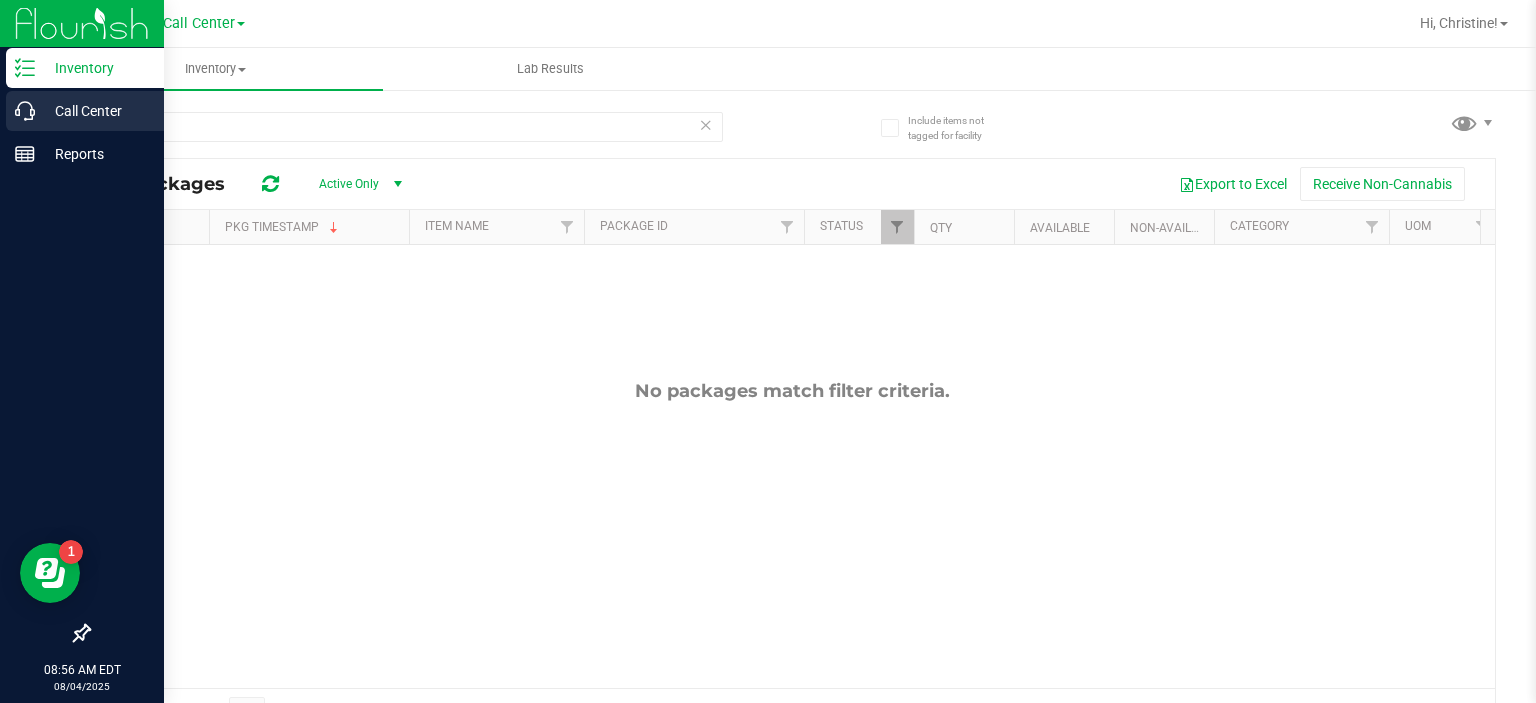 click on "Call Center" at bounding box center (95, 111) 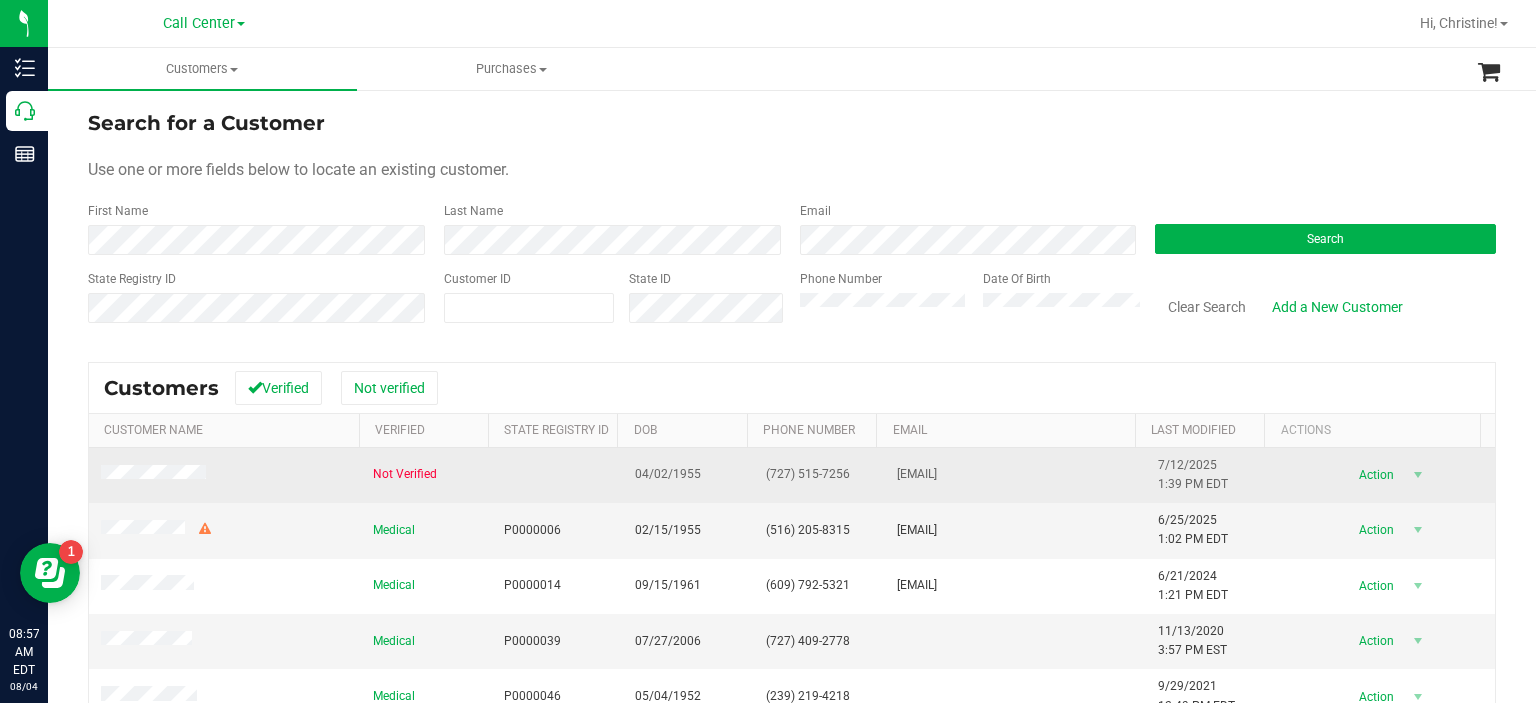 click at bounding box center [225, 475] 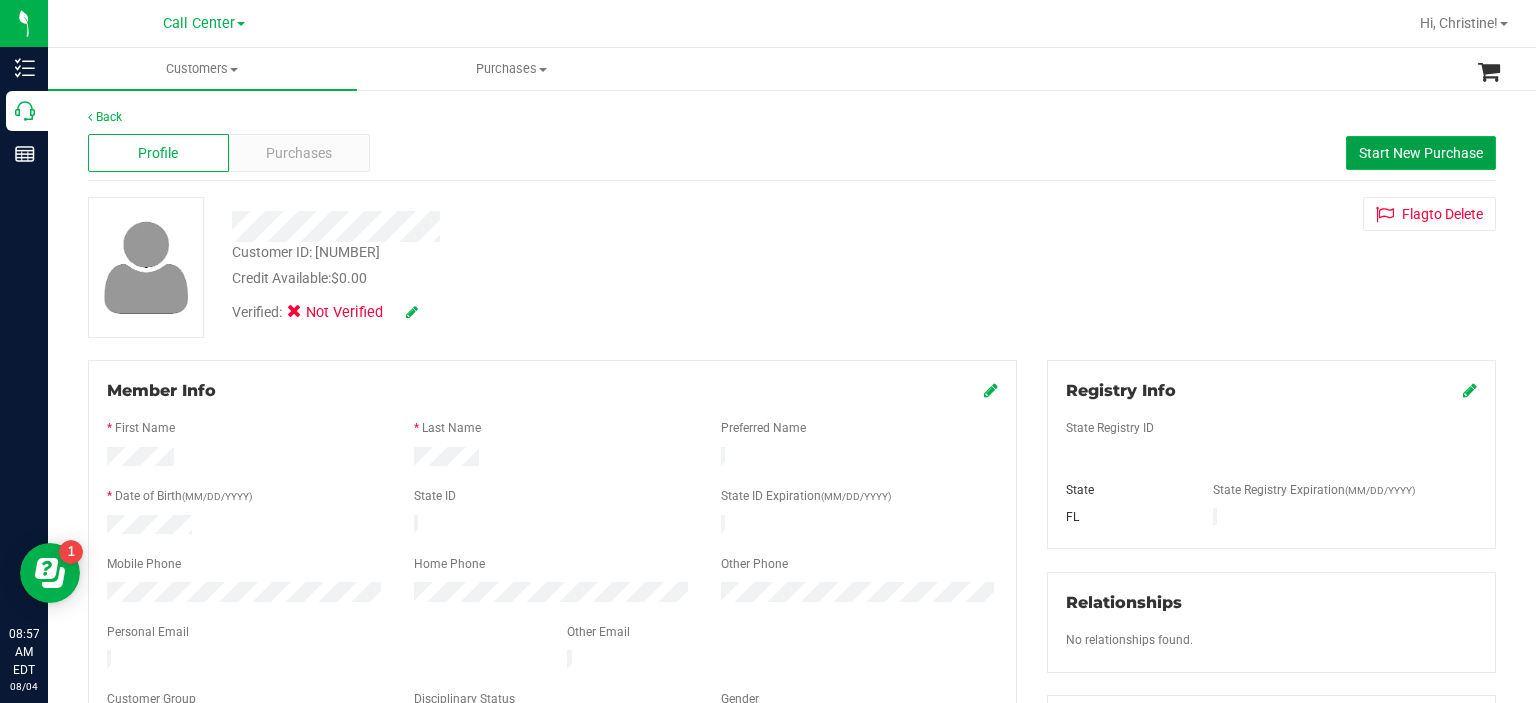 click on "Start New Purchase" at bounding box center [1421, 153] 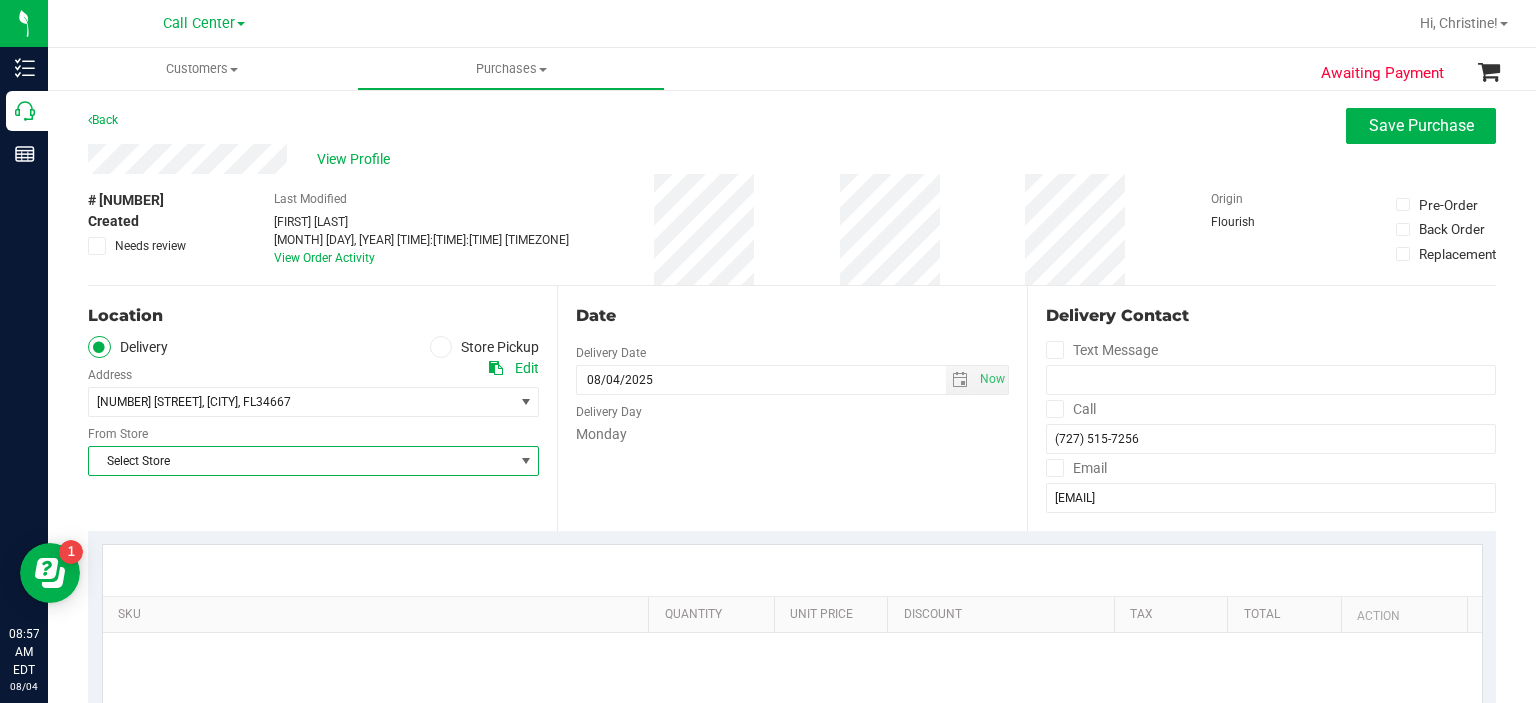 click on "Select Store" at bounding box center (301, 461) 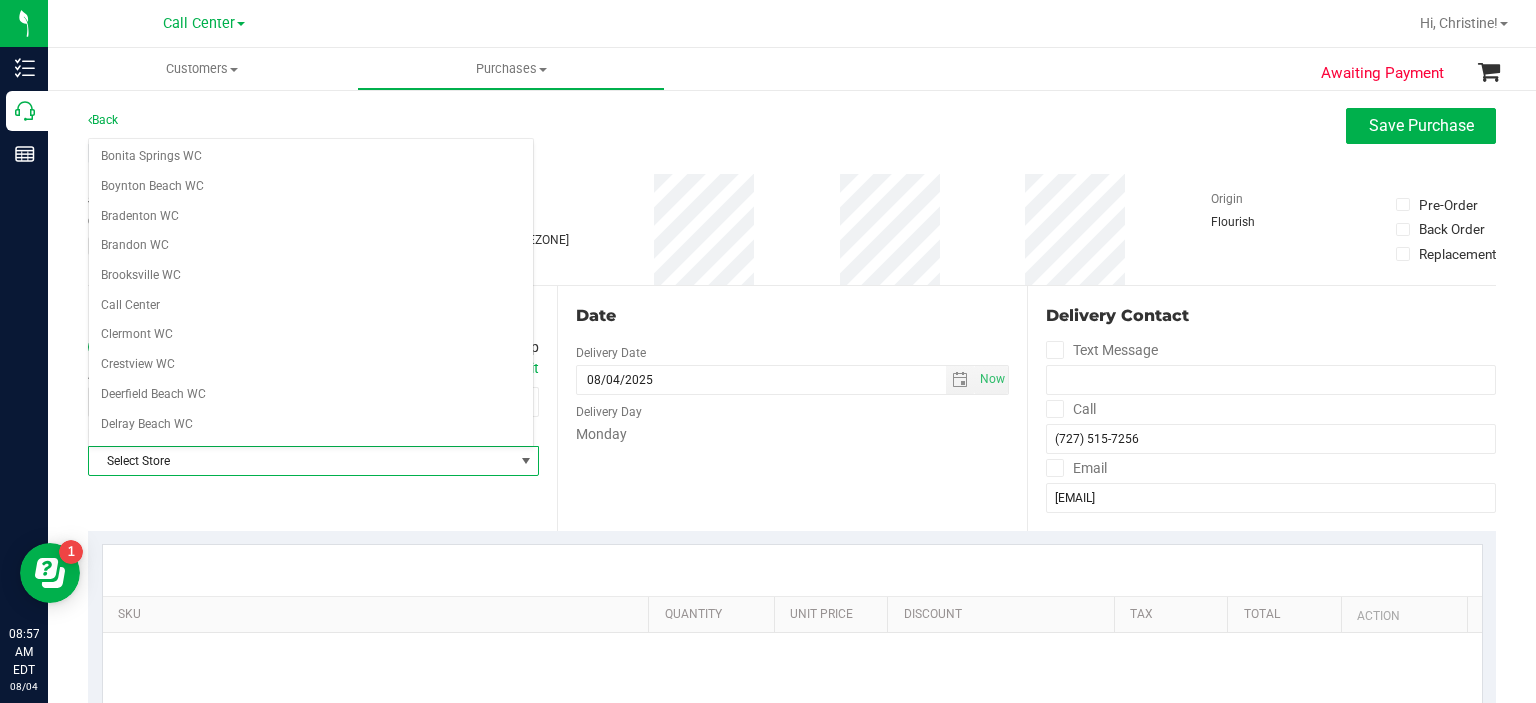 click on "Select Store" at bounding box center (301, 461) 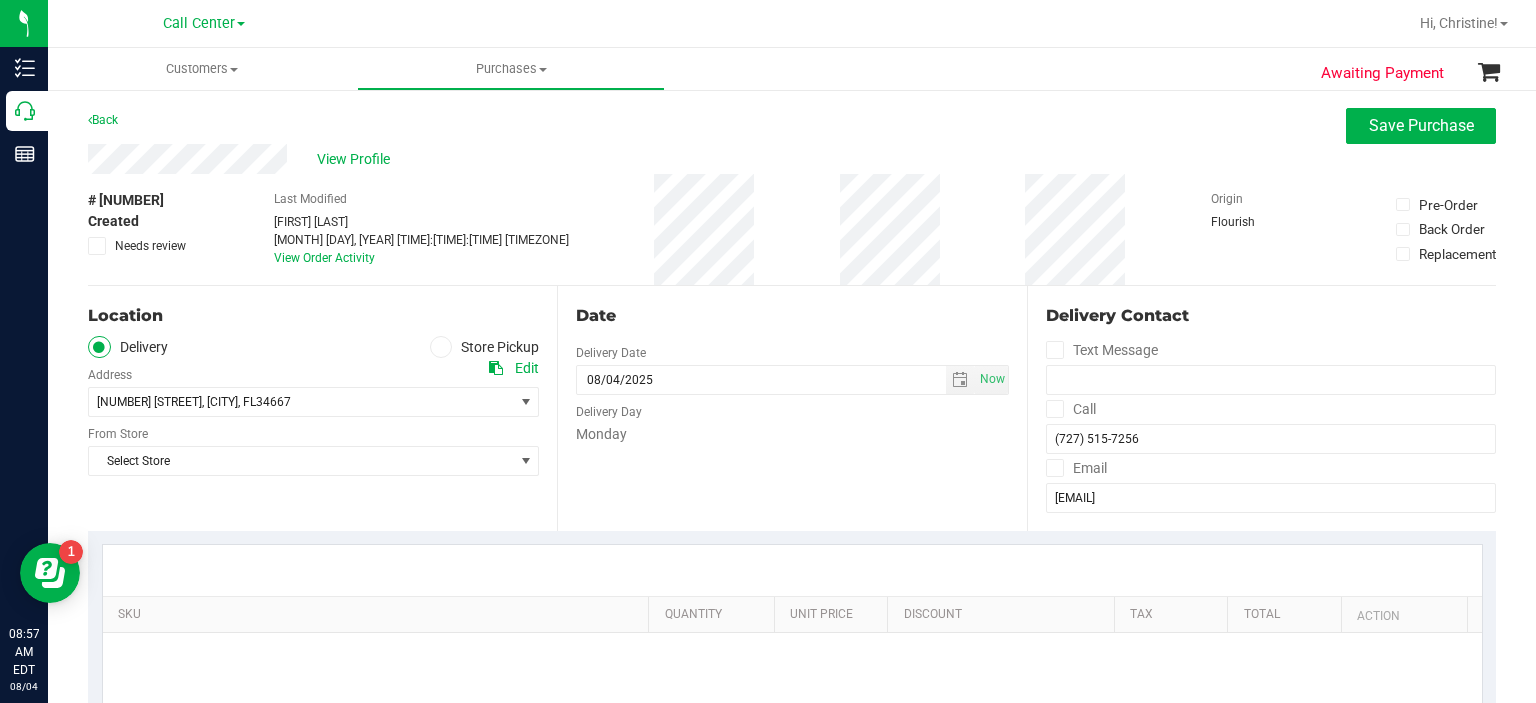 click at bounding box center (441, 347) 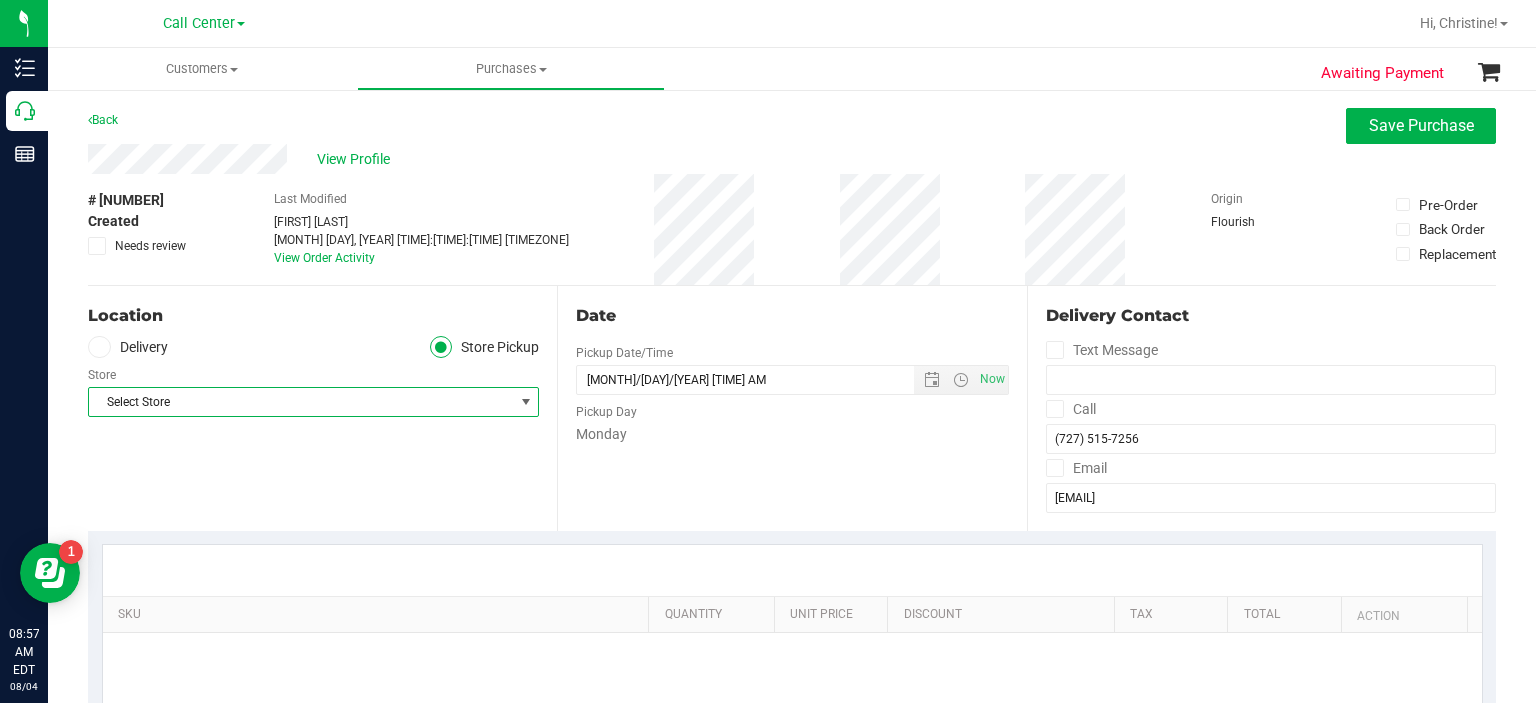 click on "Select Store" at bounding box center (301, 402) 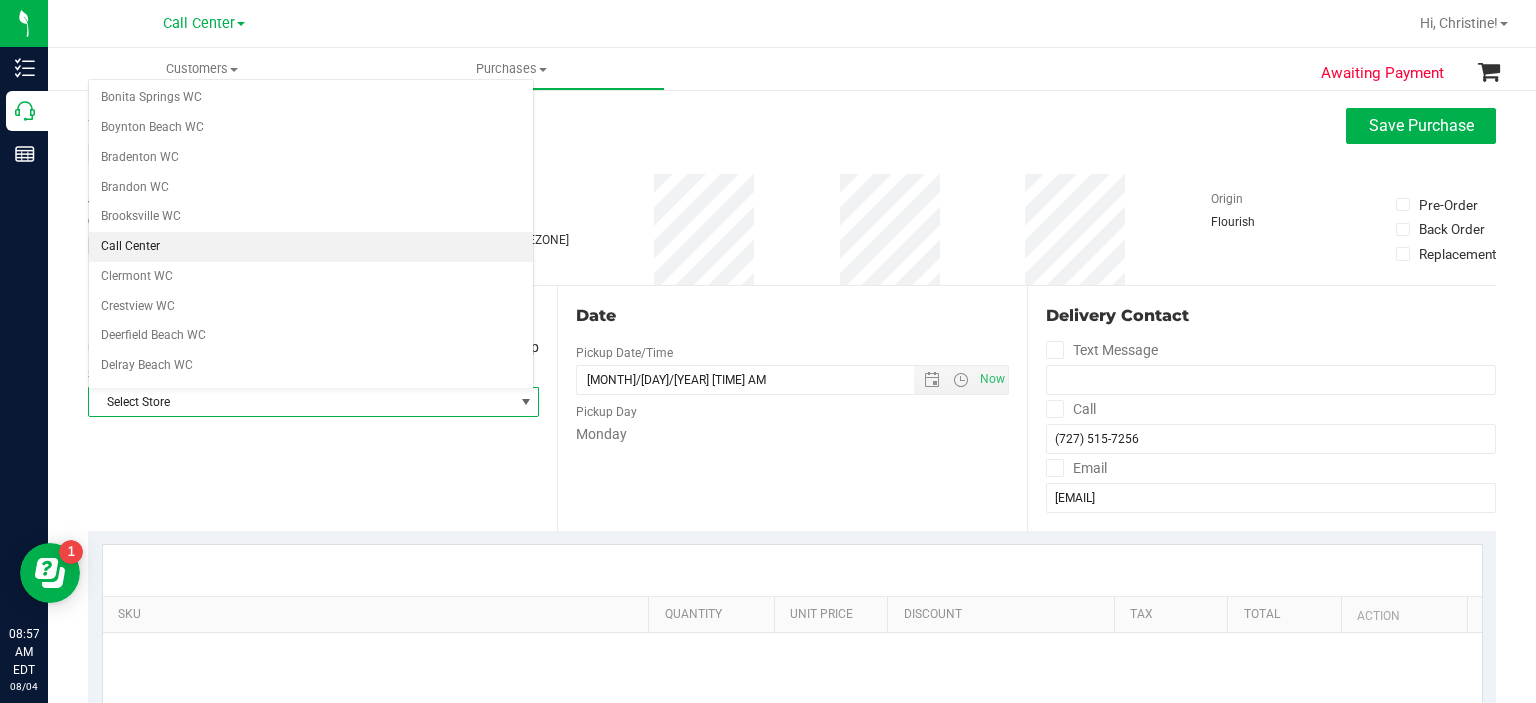 click on "Call Center" at bounding box center [311, 247] 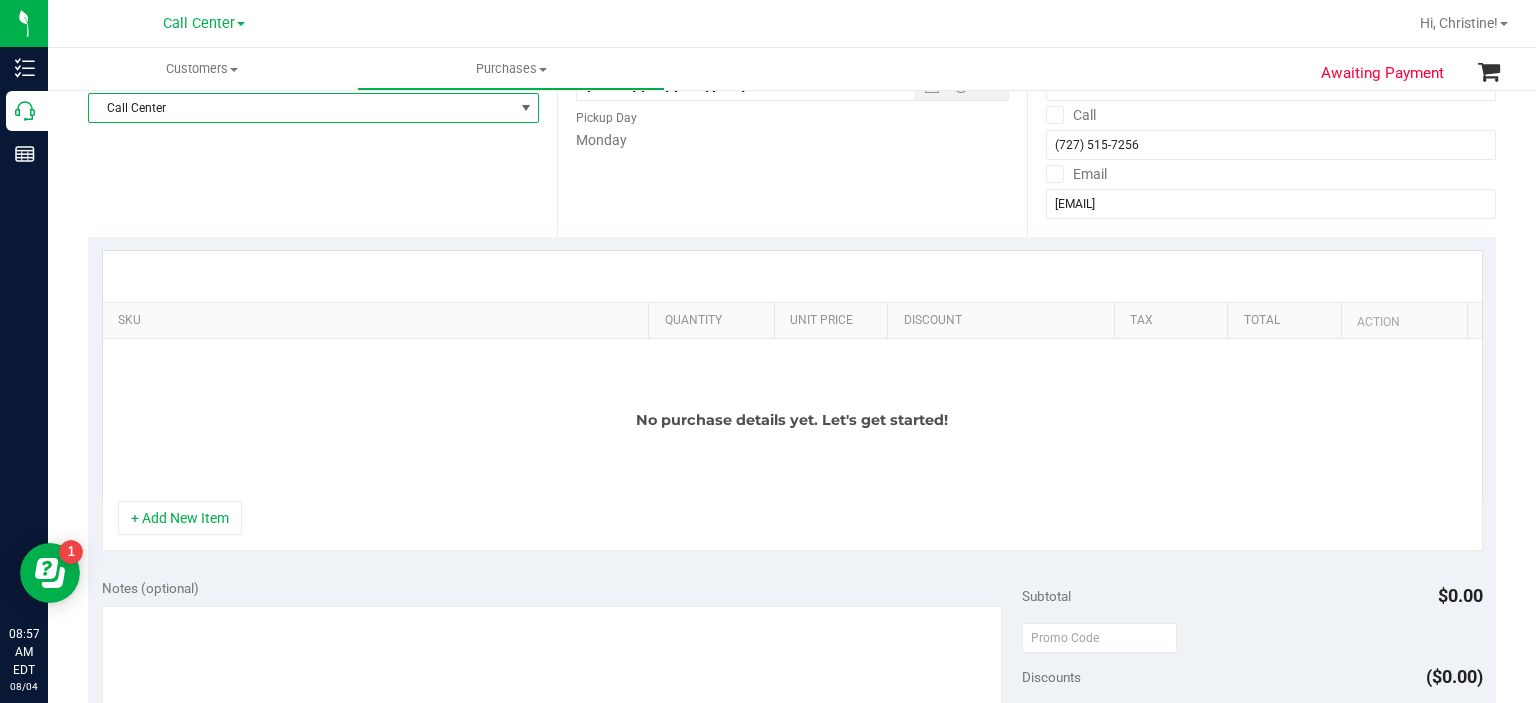scroll, scrollTop: 295, scrollLeft: 0, axis: vertical 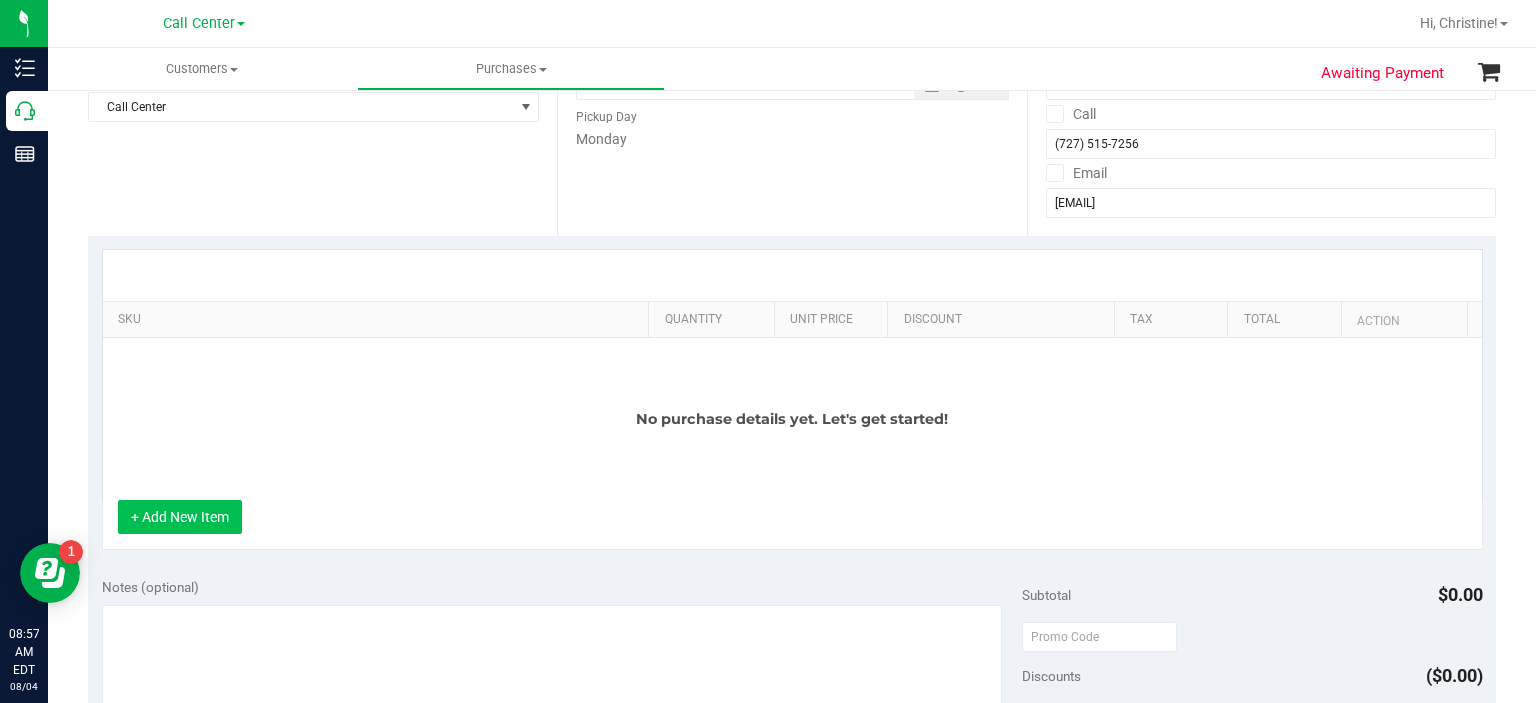 click on "+ Add New Item" at bounding box center [180, 517] 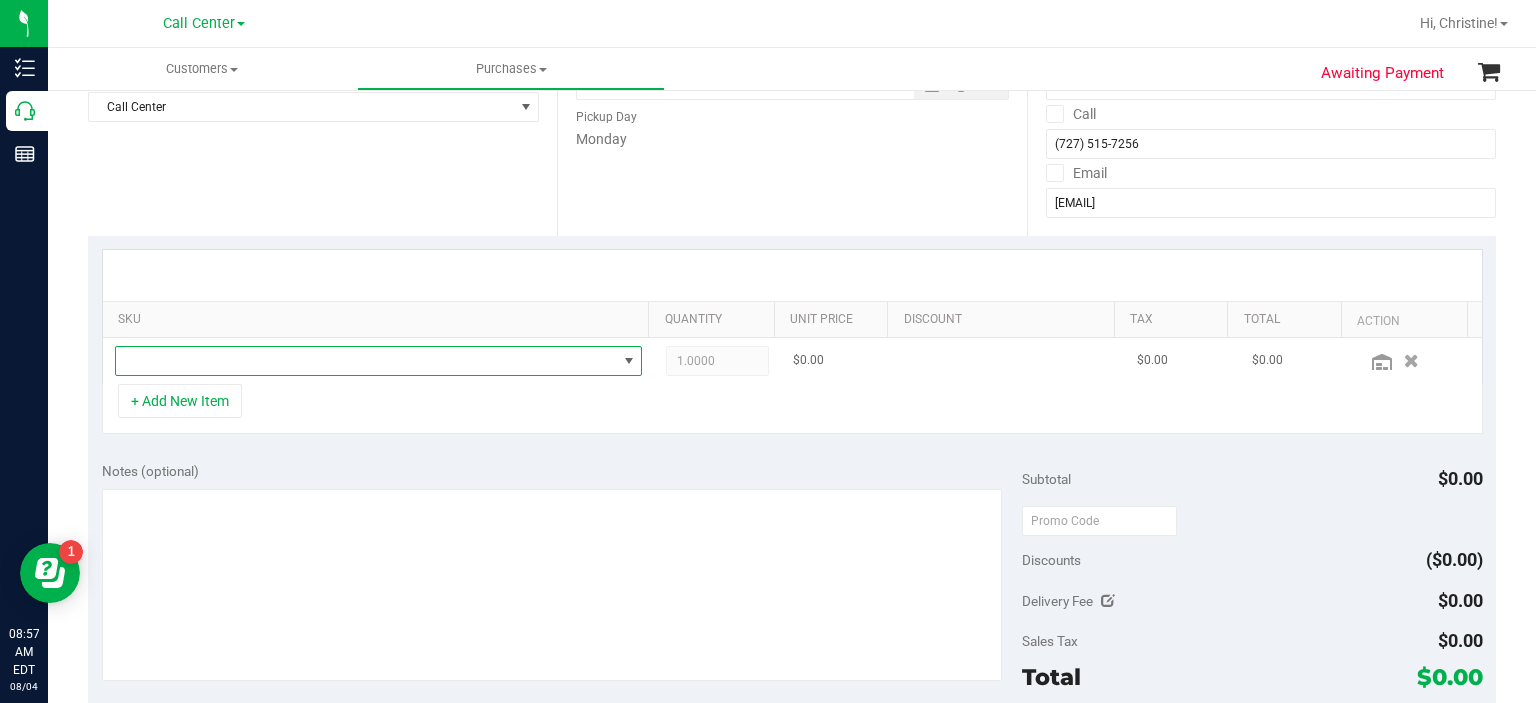 click at bounding box center (366, 361) 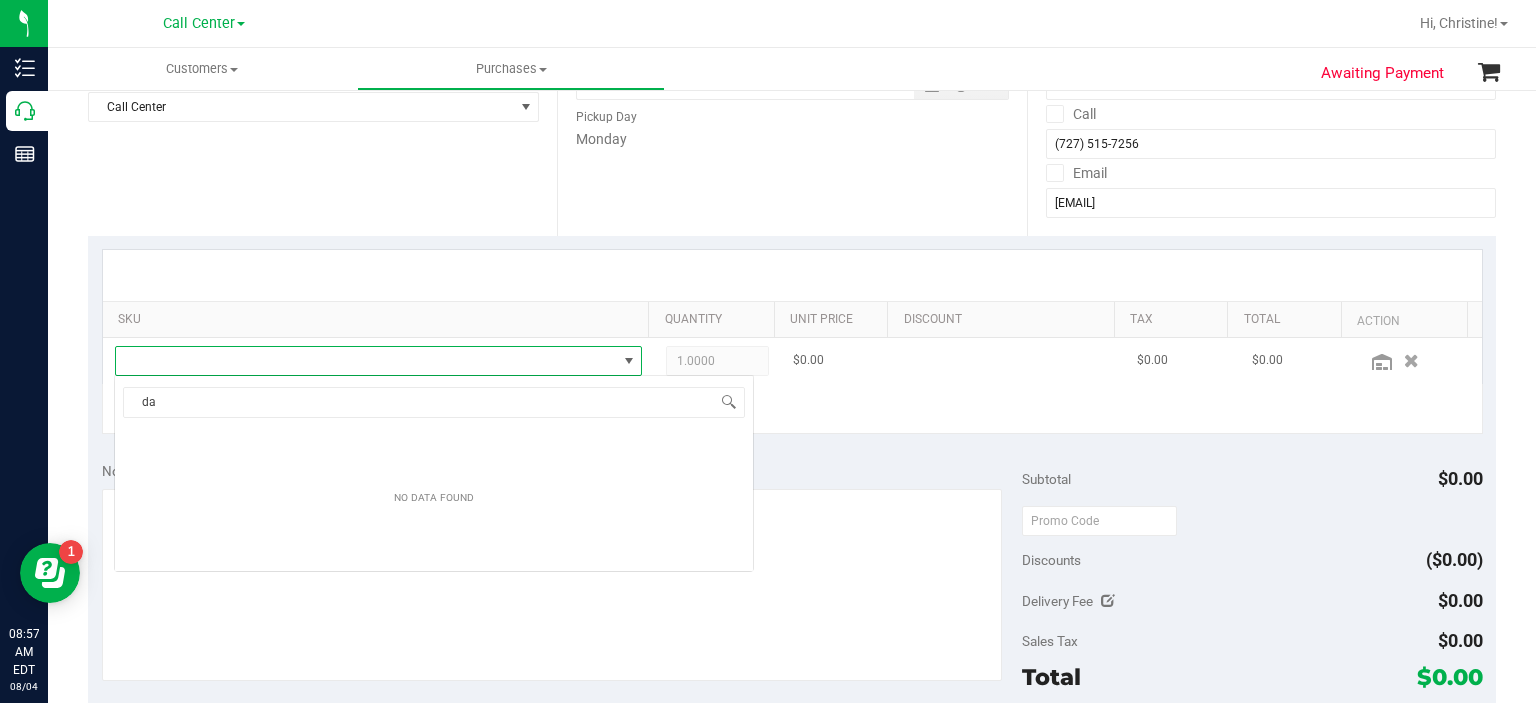 scroll, scrollTop: 99970, scrollLeft: 99484, axis: both 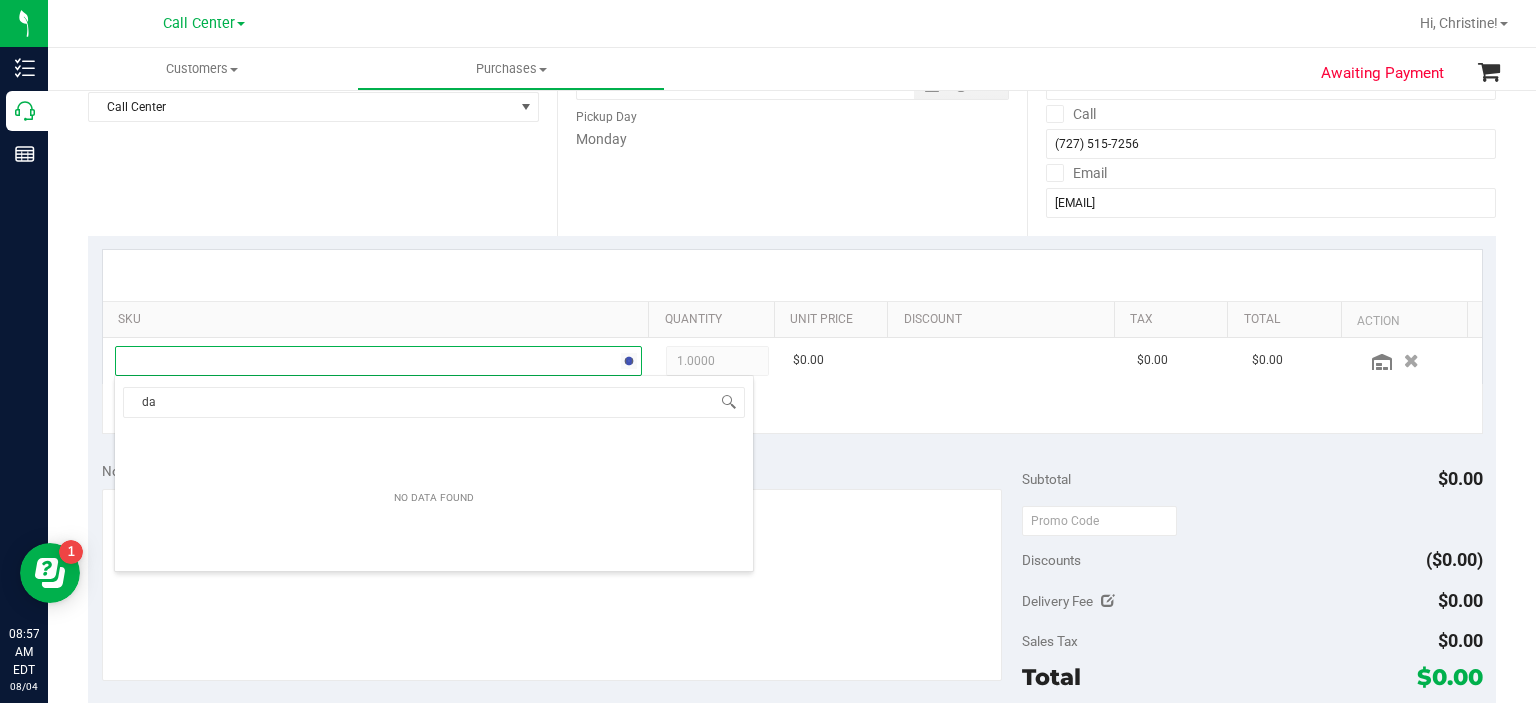 type on "d" 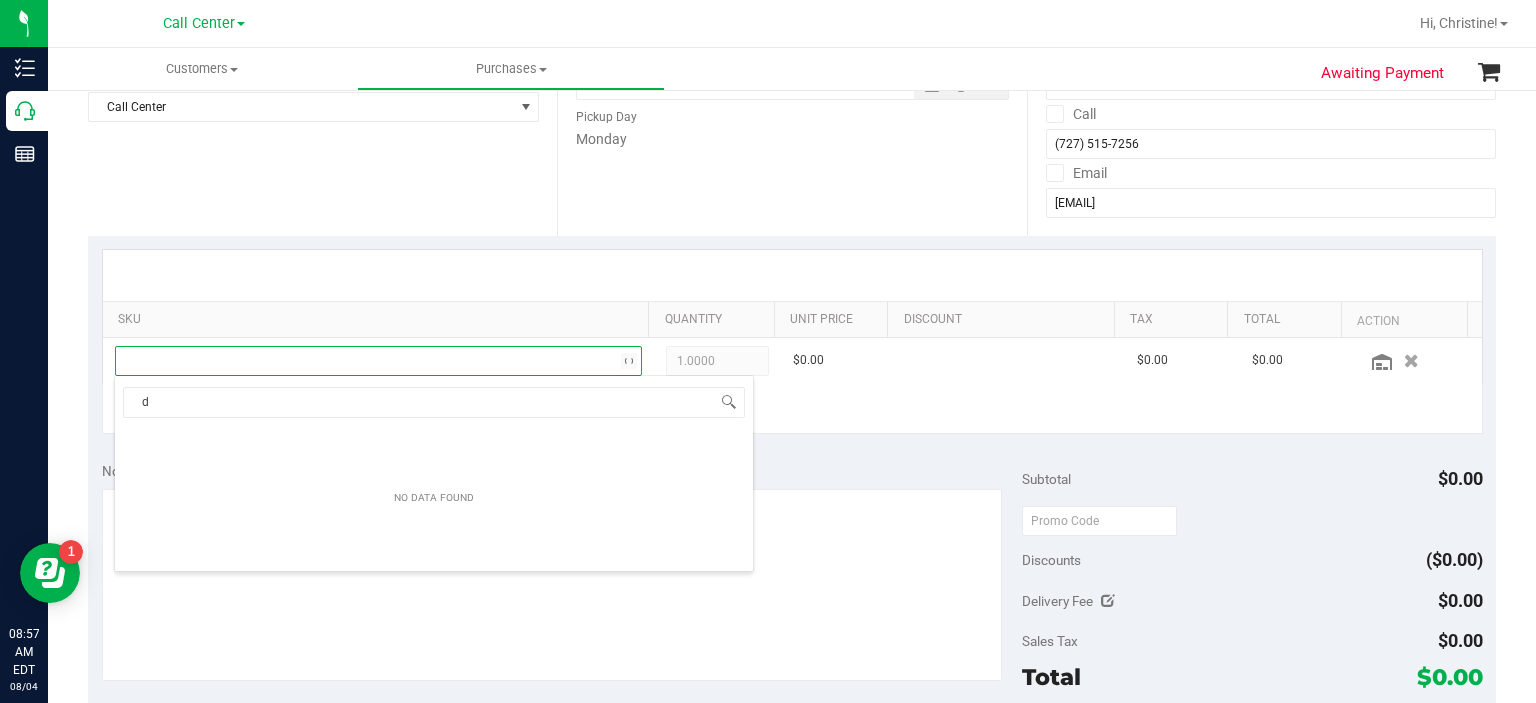 type 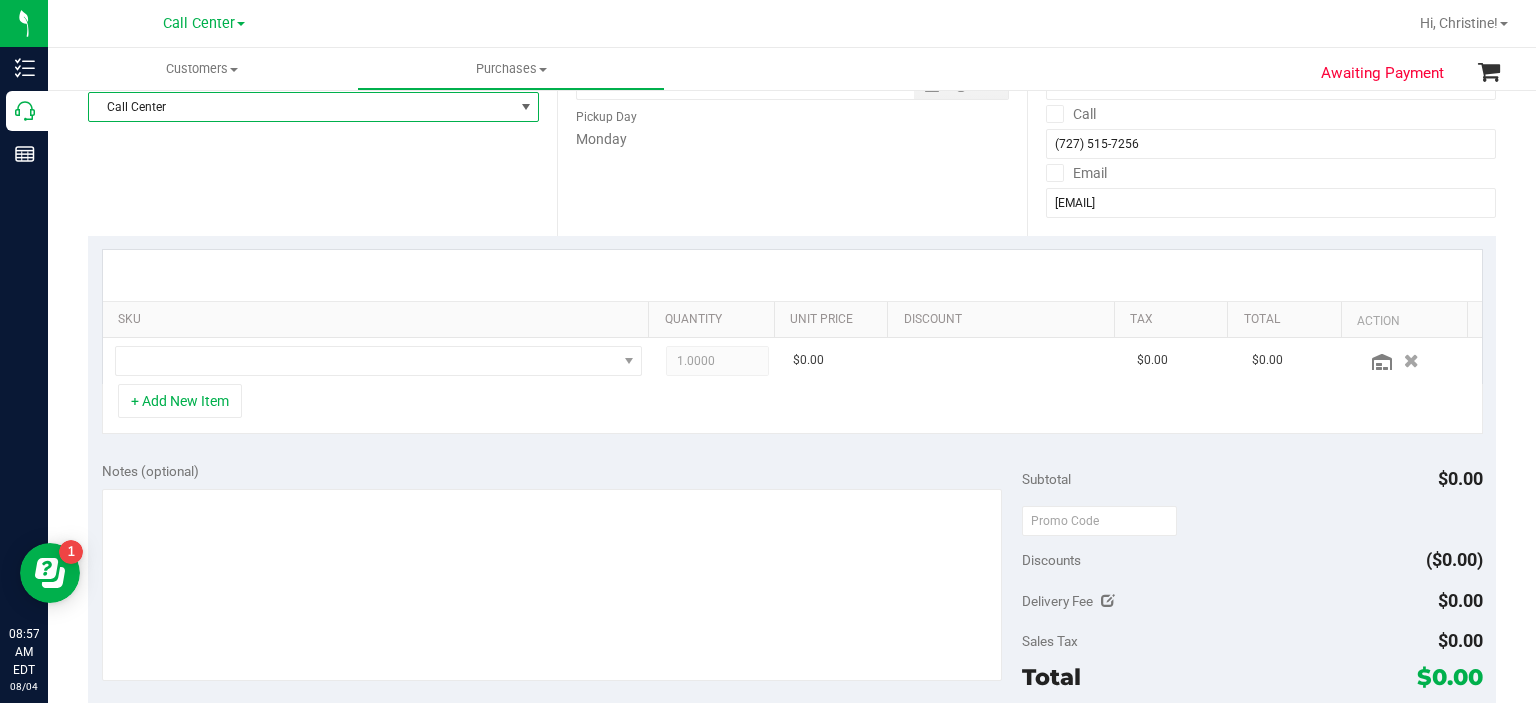 click on "Call Center" at bounding box center [301, 107] 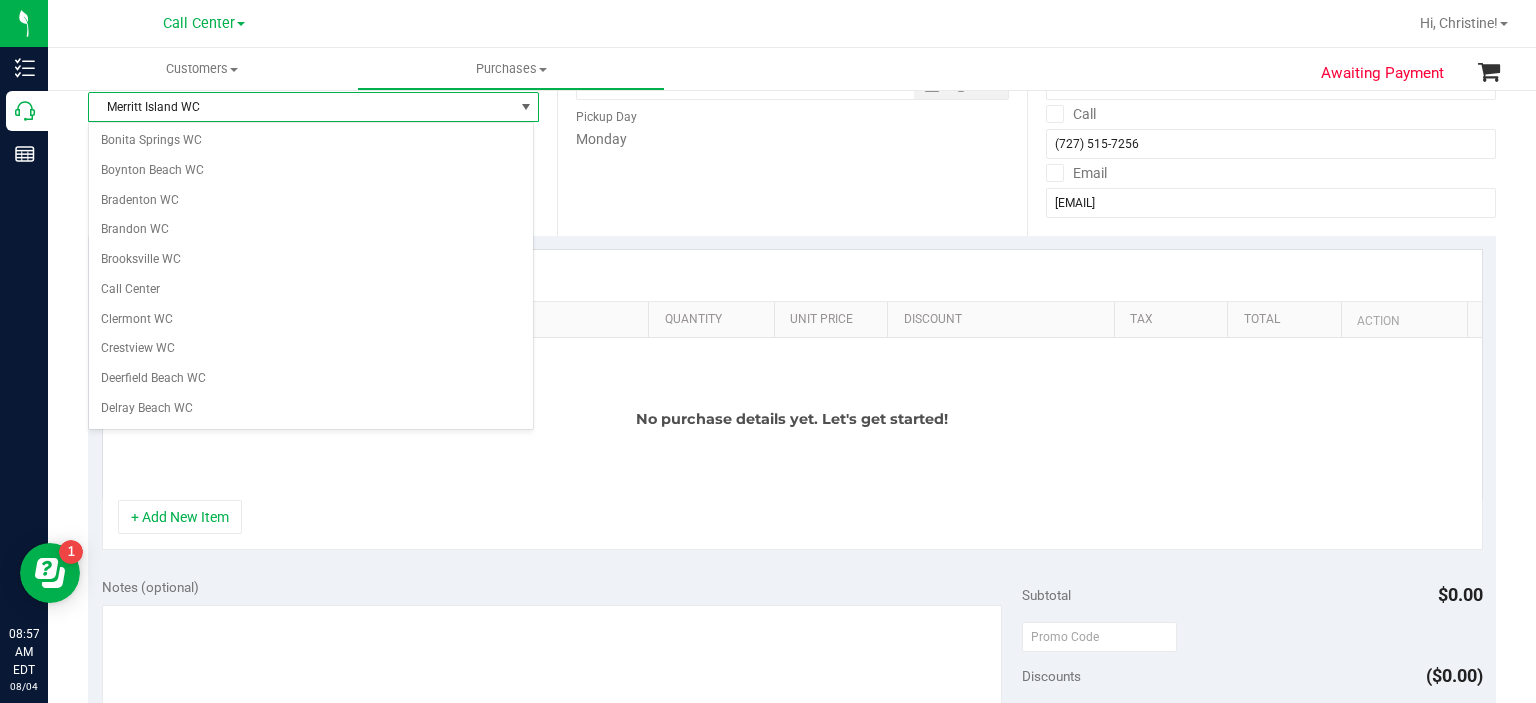 scroll, scrollTop: 374, scrollLeft: 0, axis: vertical 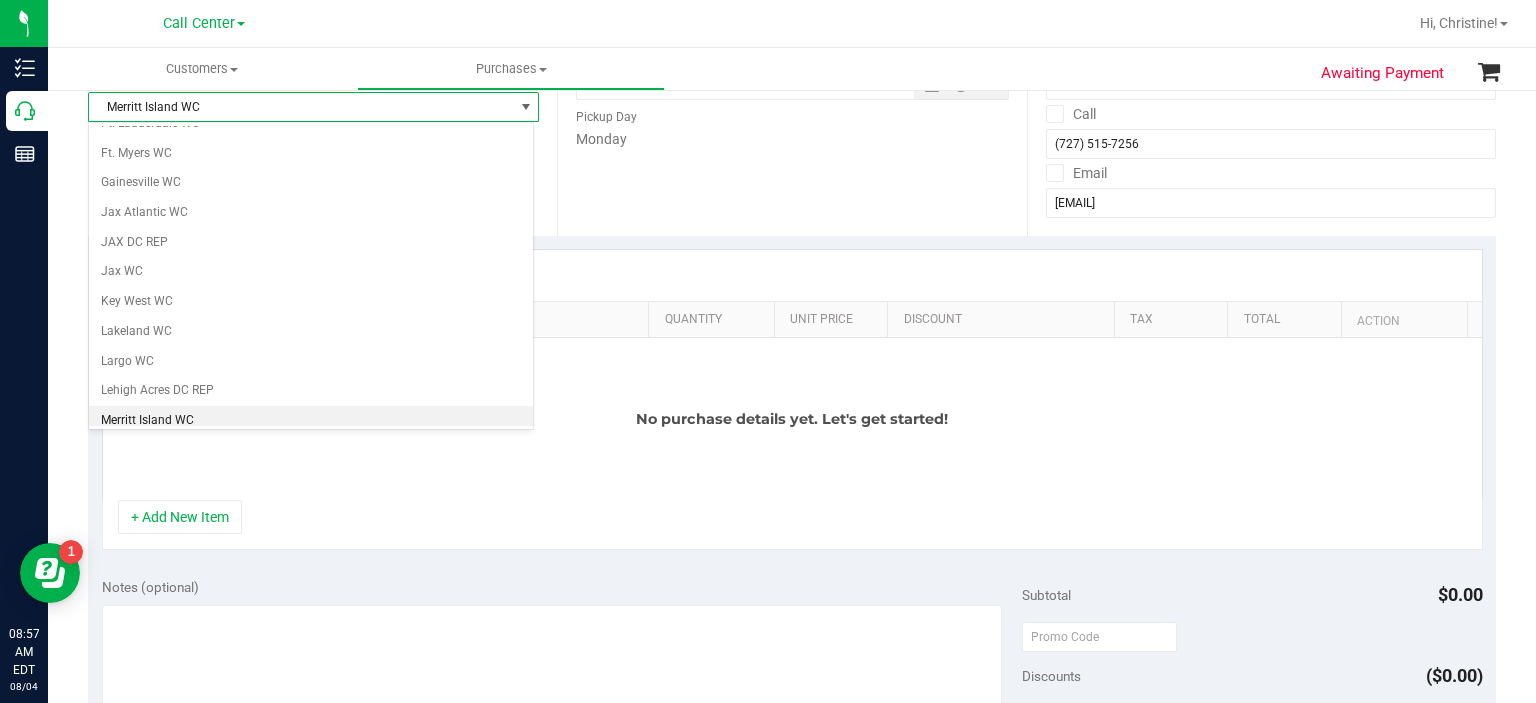 click on "Merritt Island WC" at bounding box center (311, 421) 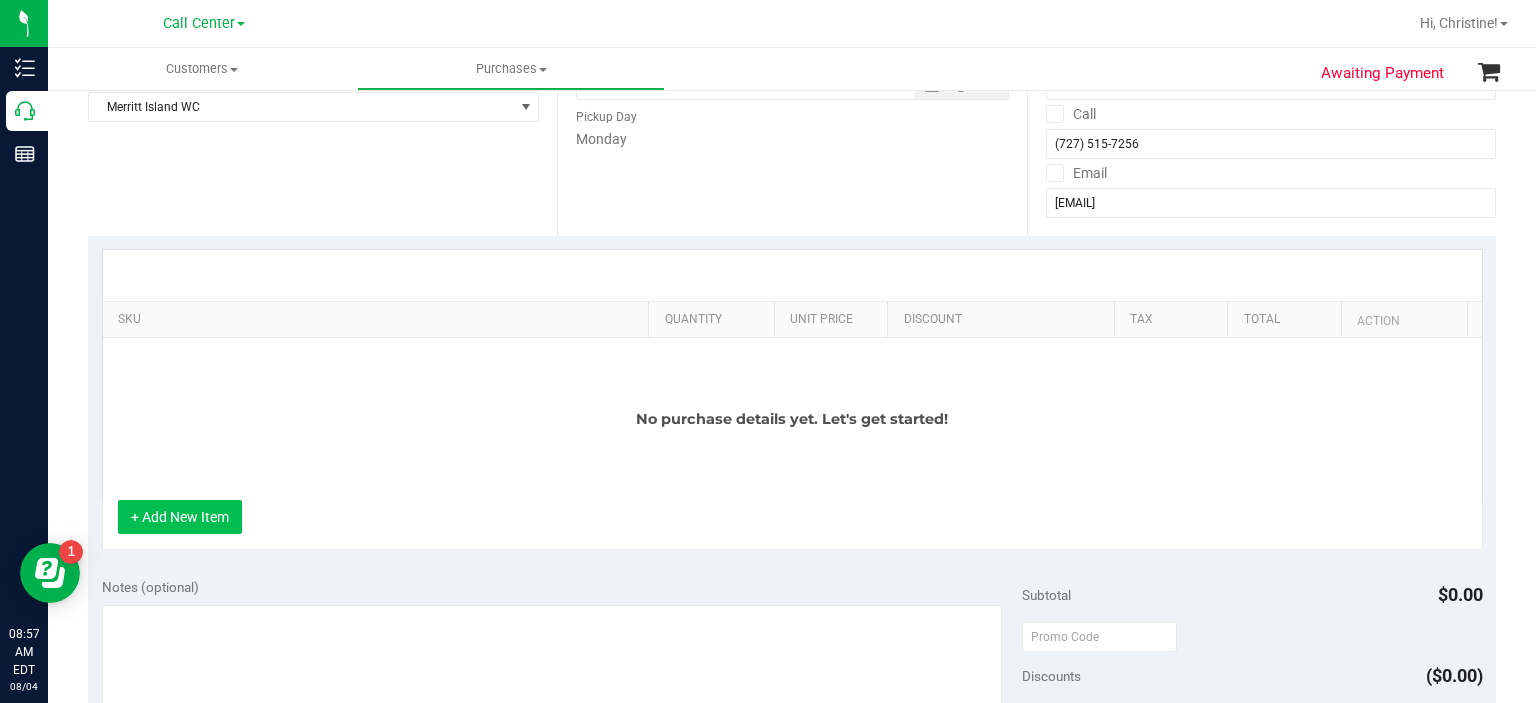 click on "+ Add New Item" at bounding box center (180, 517) 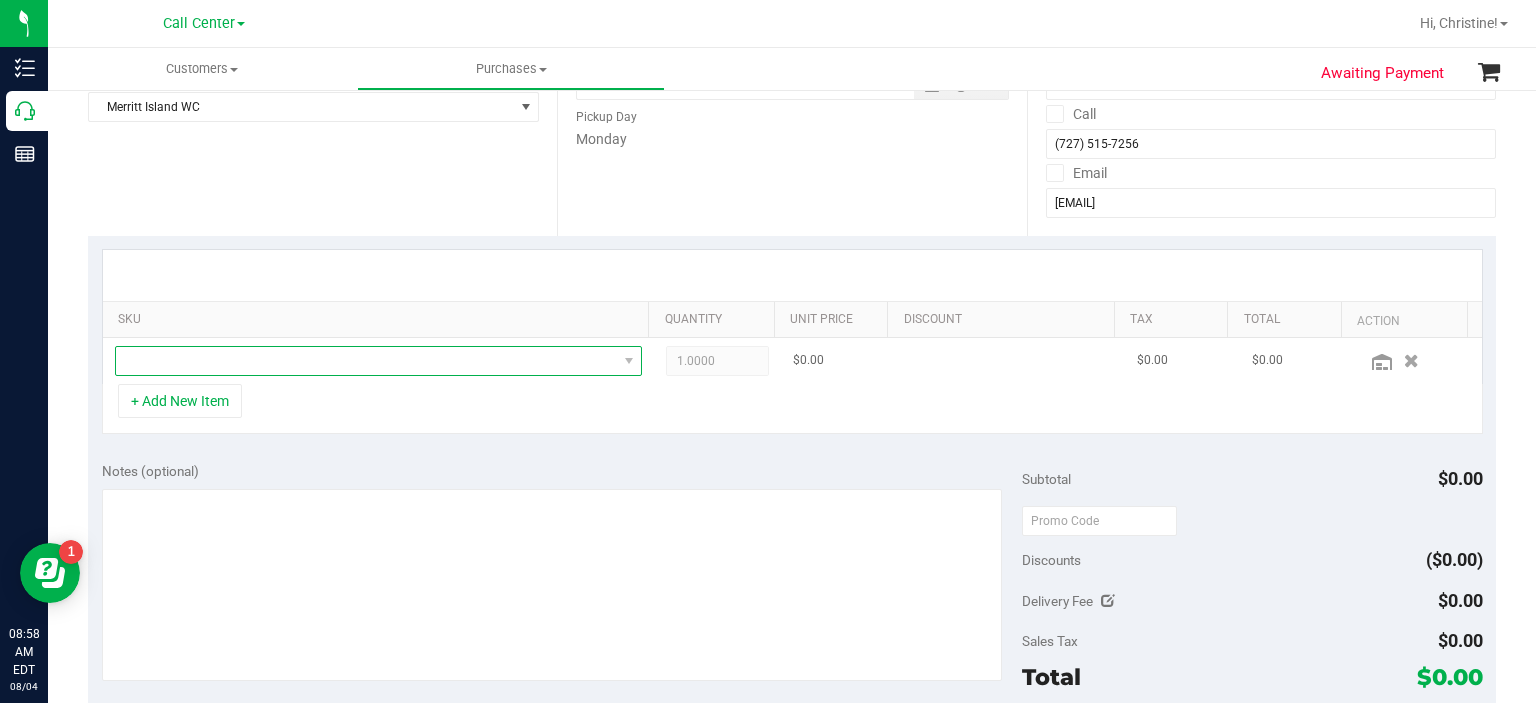 click at bounding box center [366, 361] 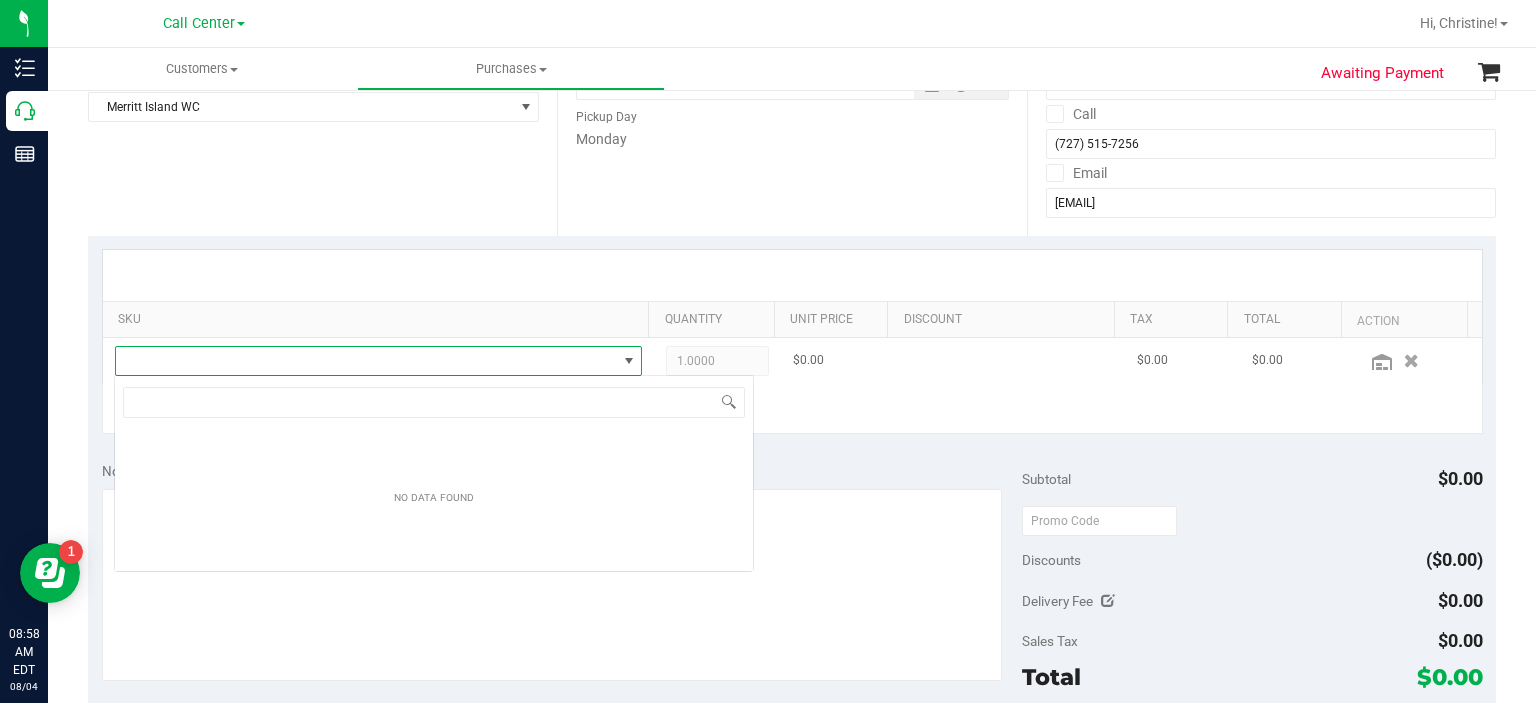scroll, scrollTop: 99970, scrollLeft: 99484, axis: both 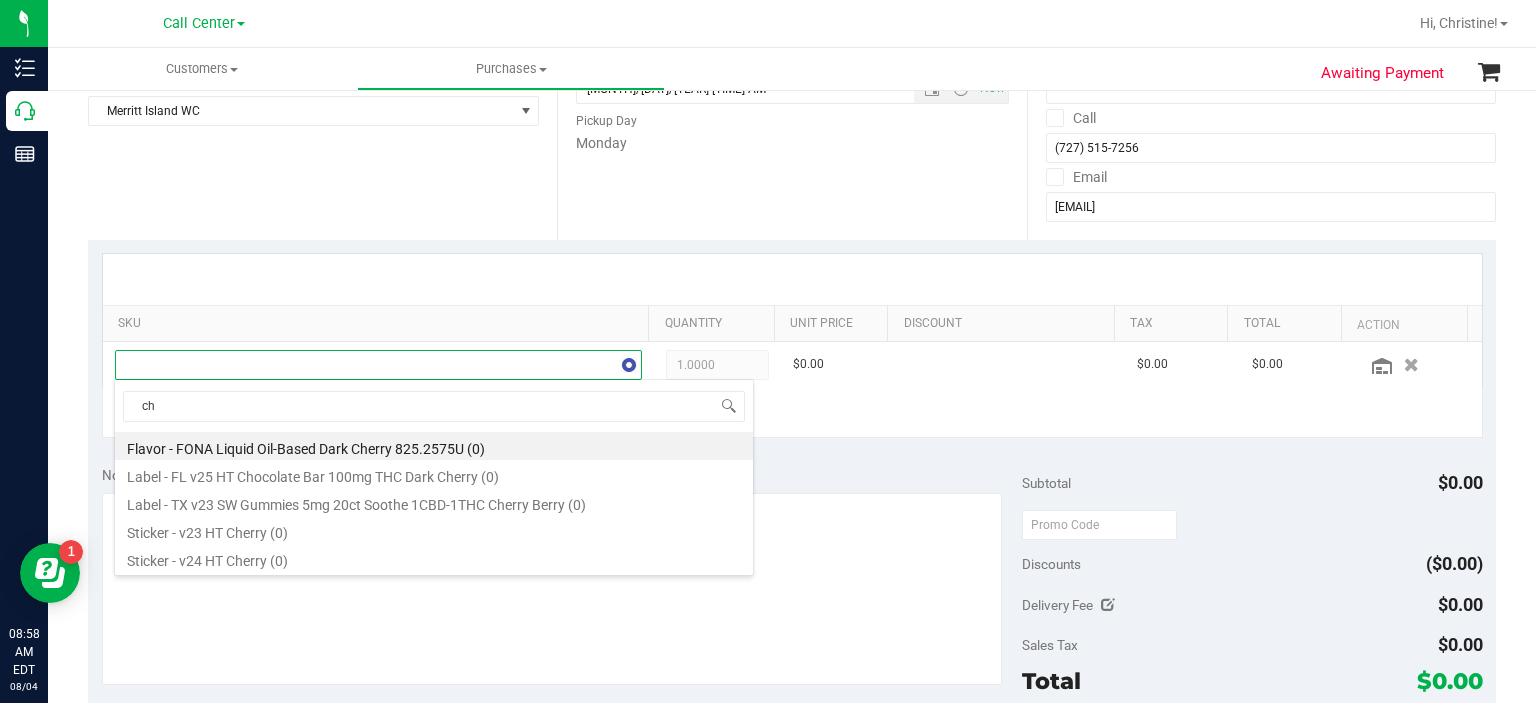 type on "c" 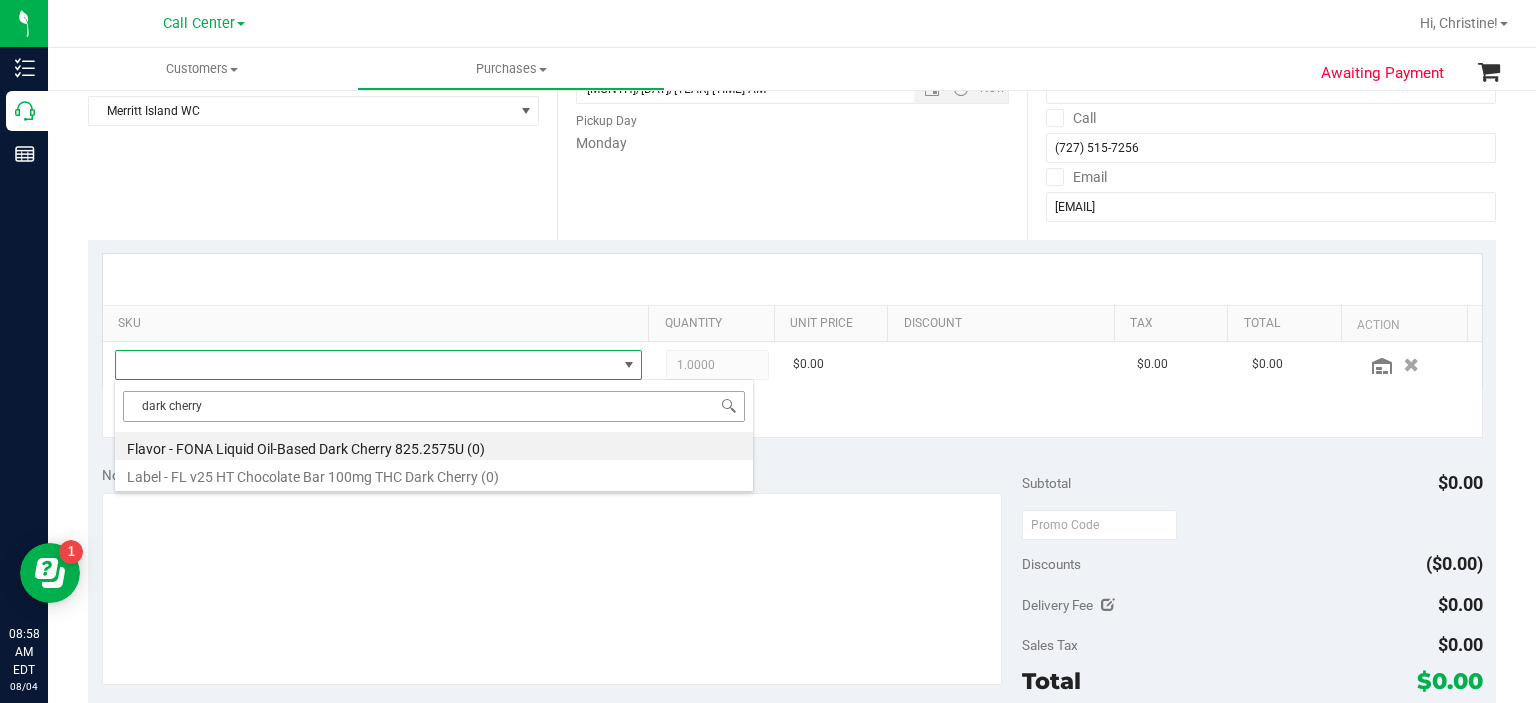 click on "dark cherry" at bounding box center (434, 406) 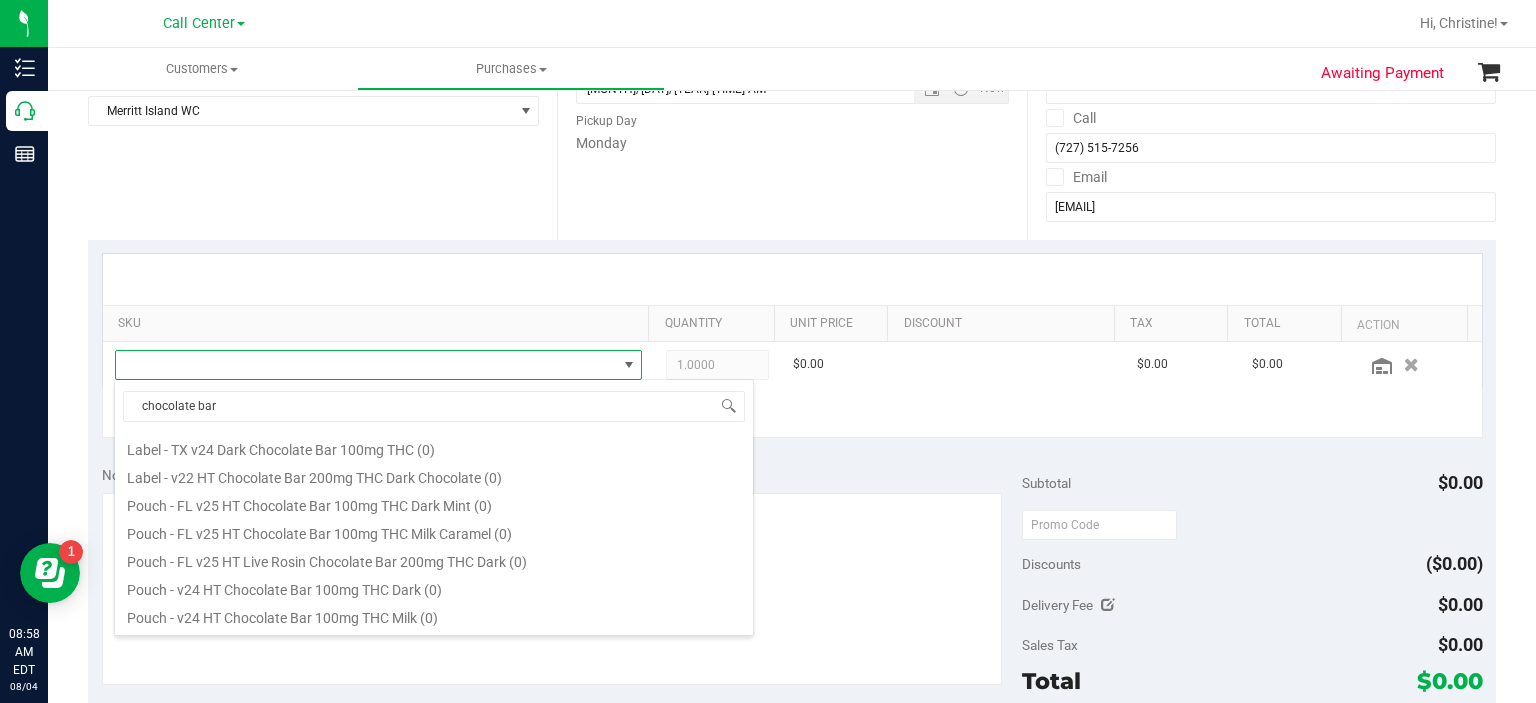 scroll, scrollTop: 332, scrollLeft: 0, axis: vertical 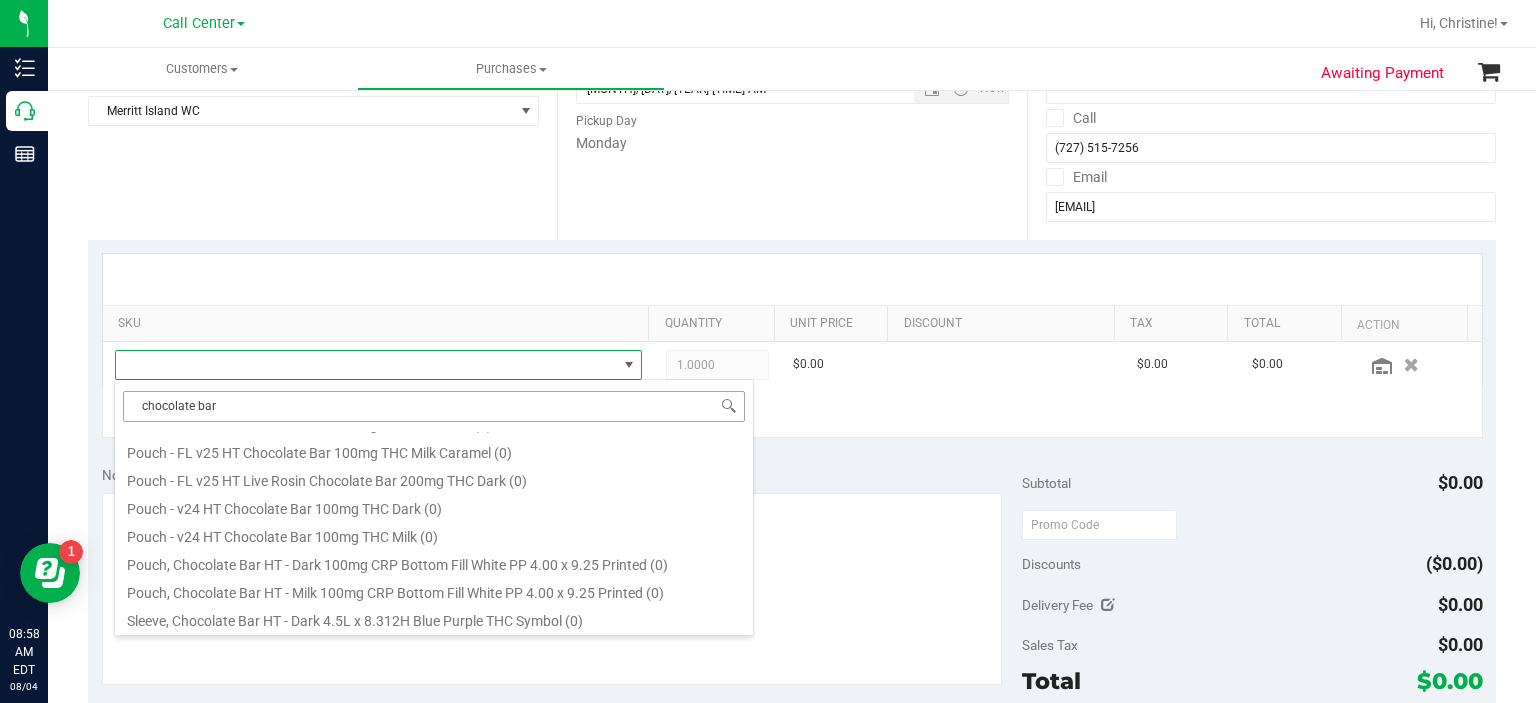click on "chocolate bar" at bounding box center [434, 406] 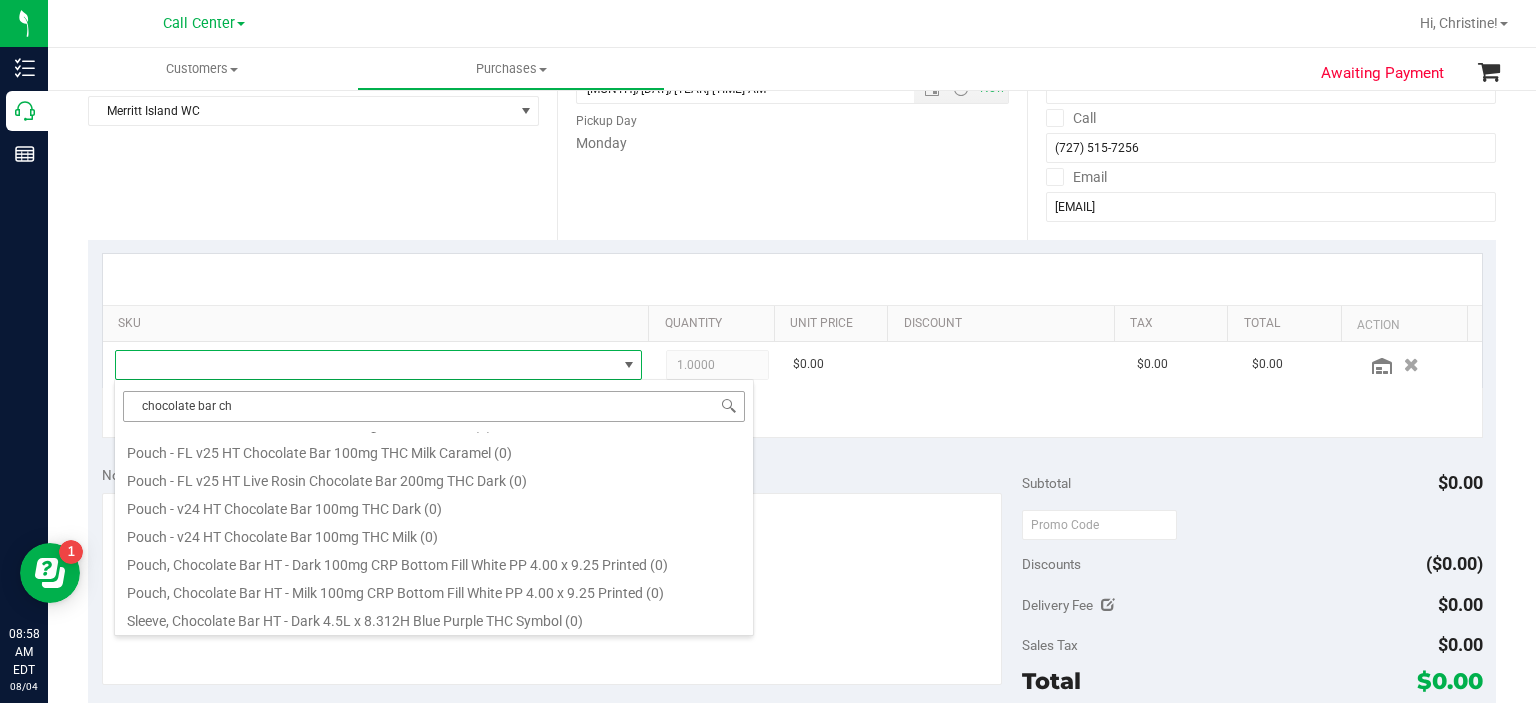 scroll, scrollTop: 0, scrollLeft: 0, axis: both 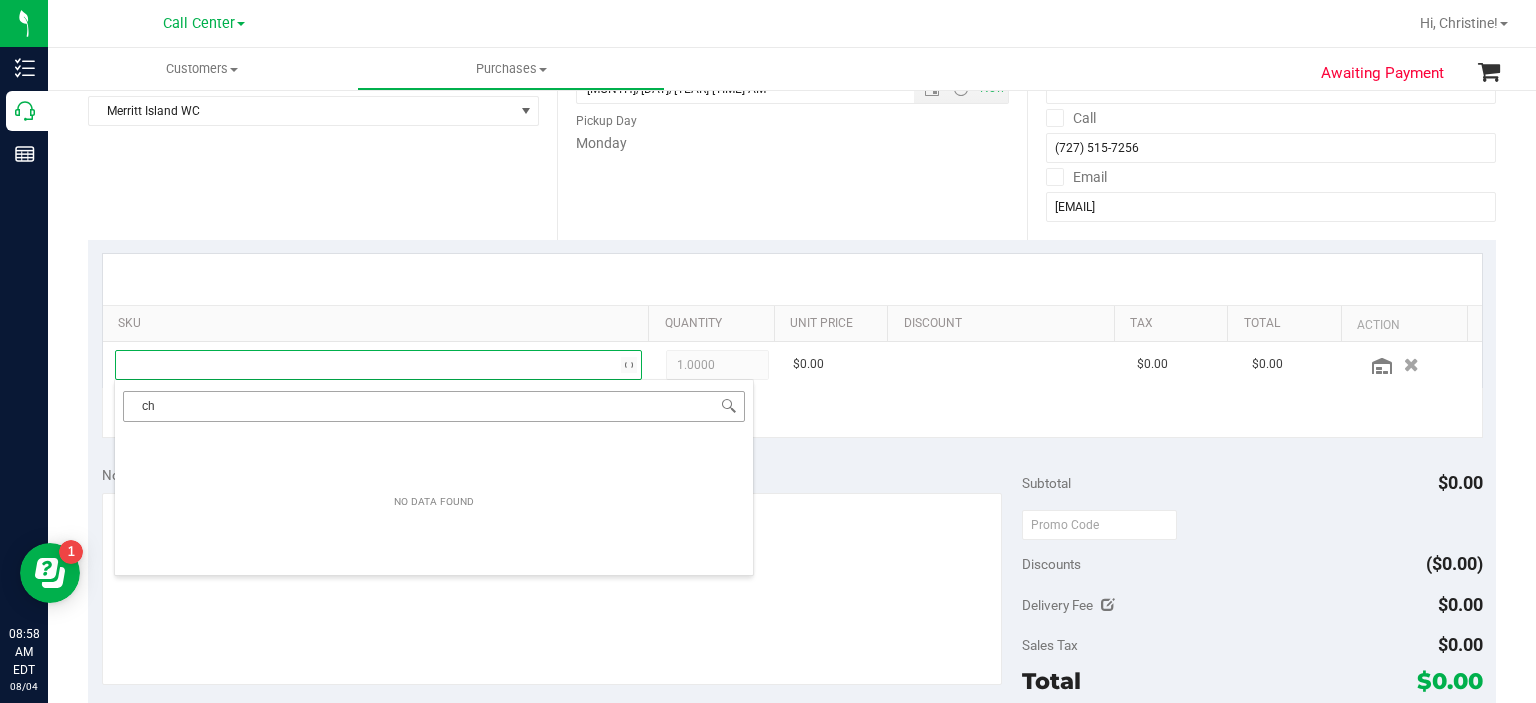 type on "c" 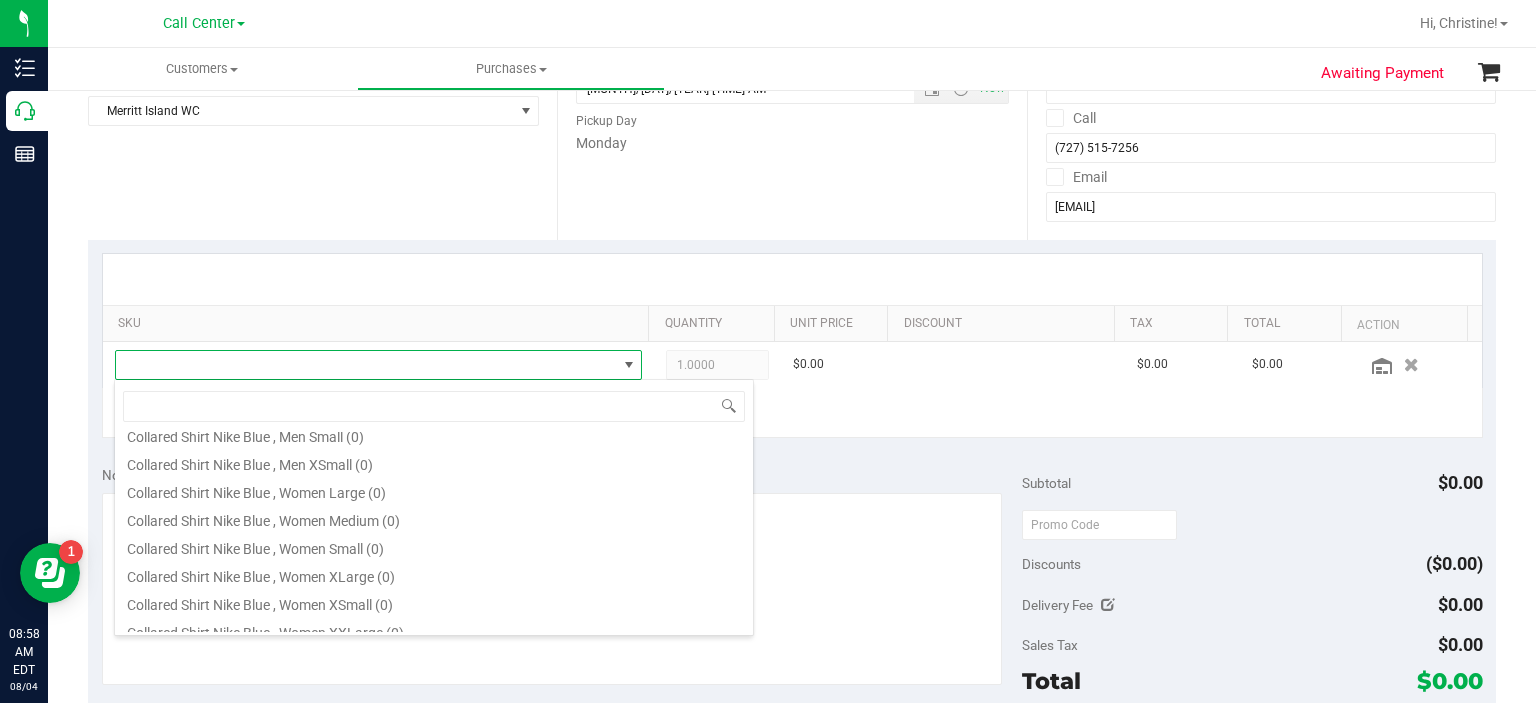 scroll, scrollTop: 1200, scrollLeft: 0, axis: vertical 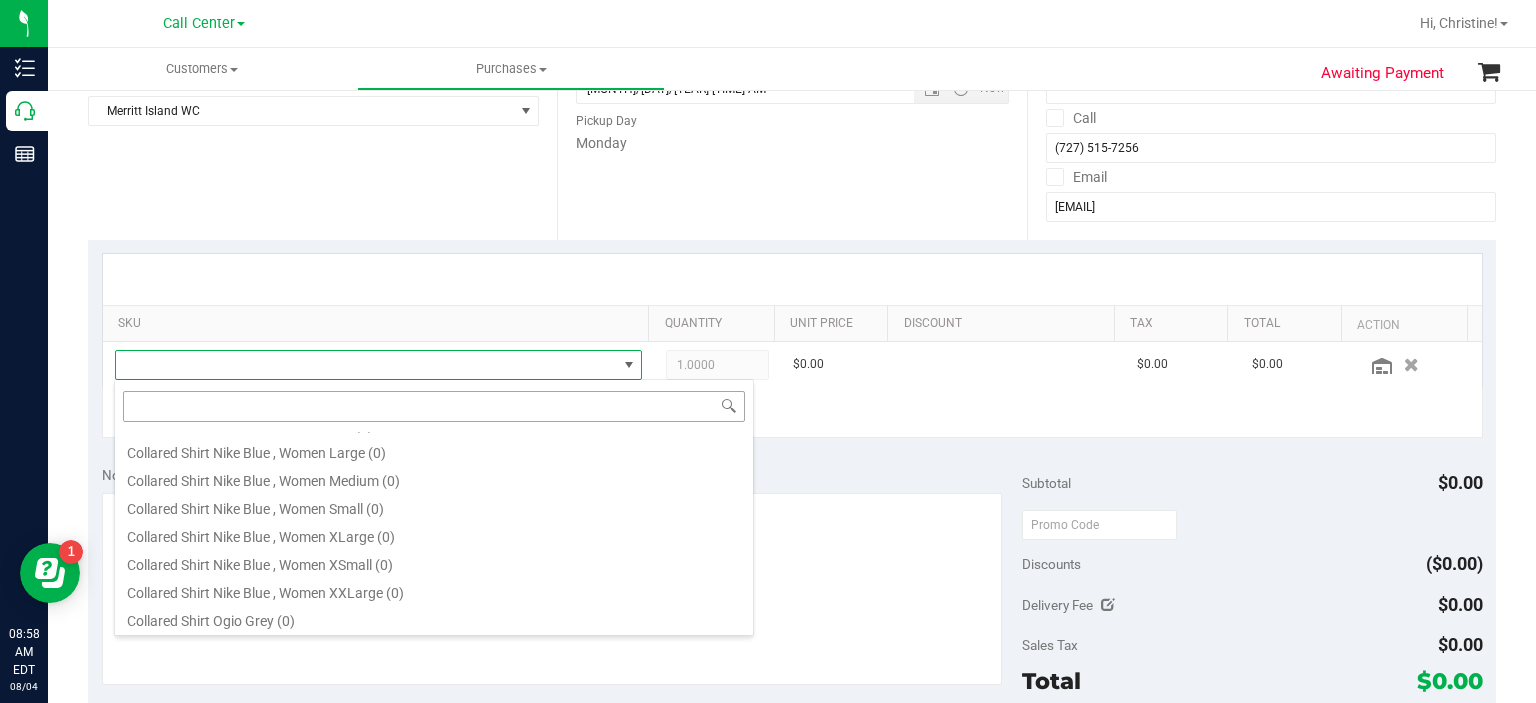 click at bounding box center (434, 406) 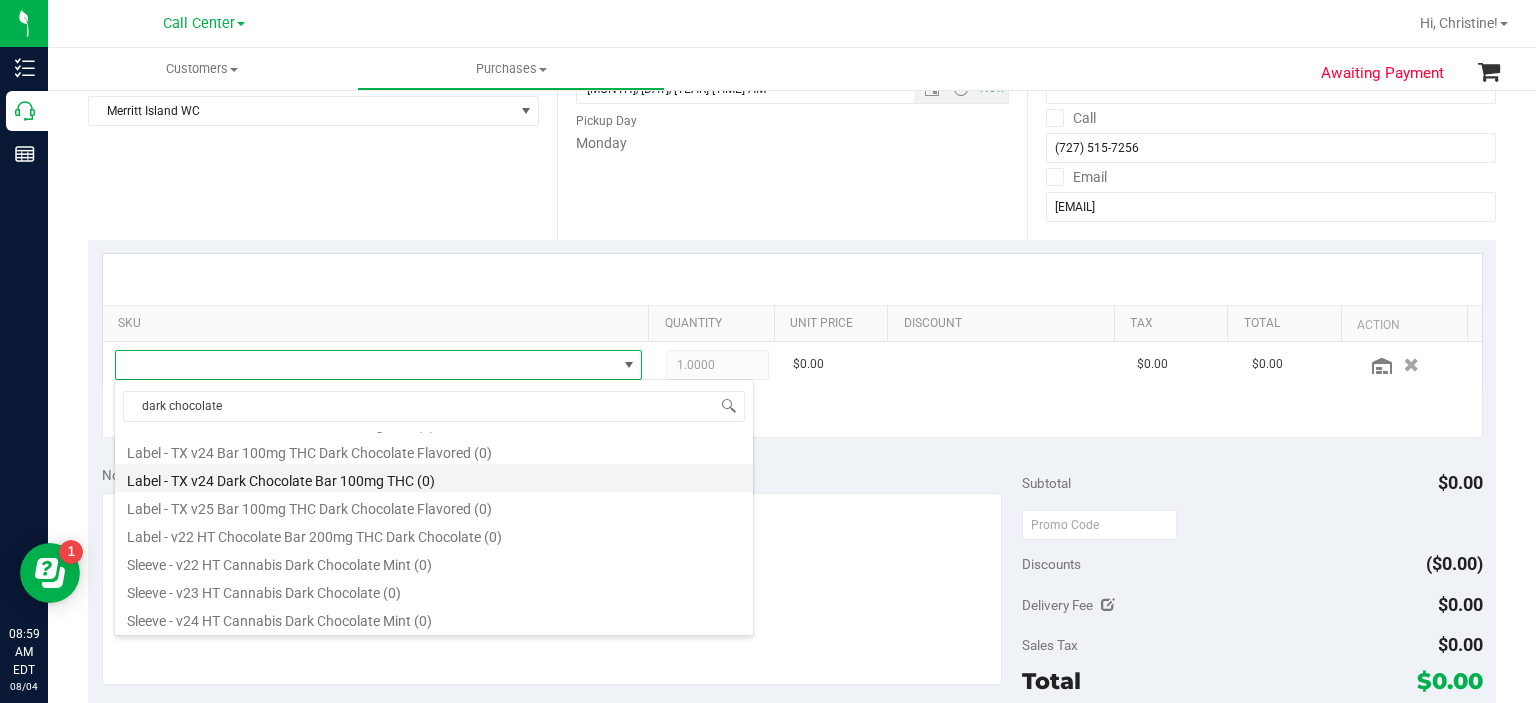 scroll, scrollTop: 0, scrollLeft: 0, axis: both 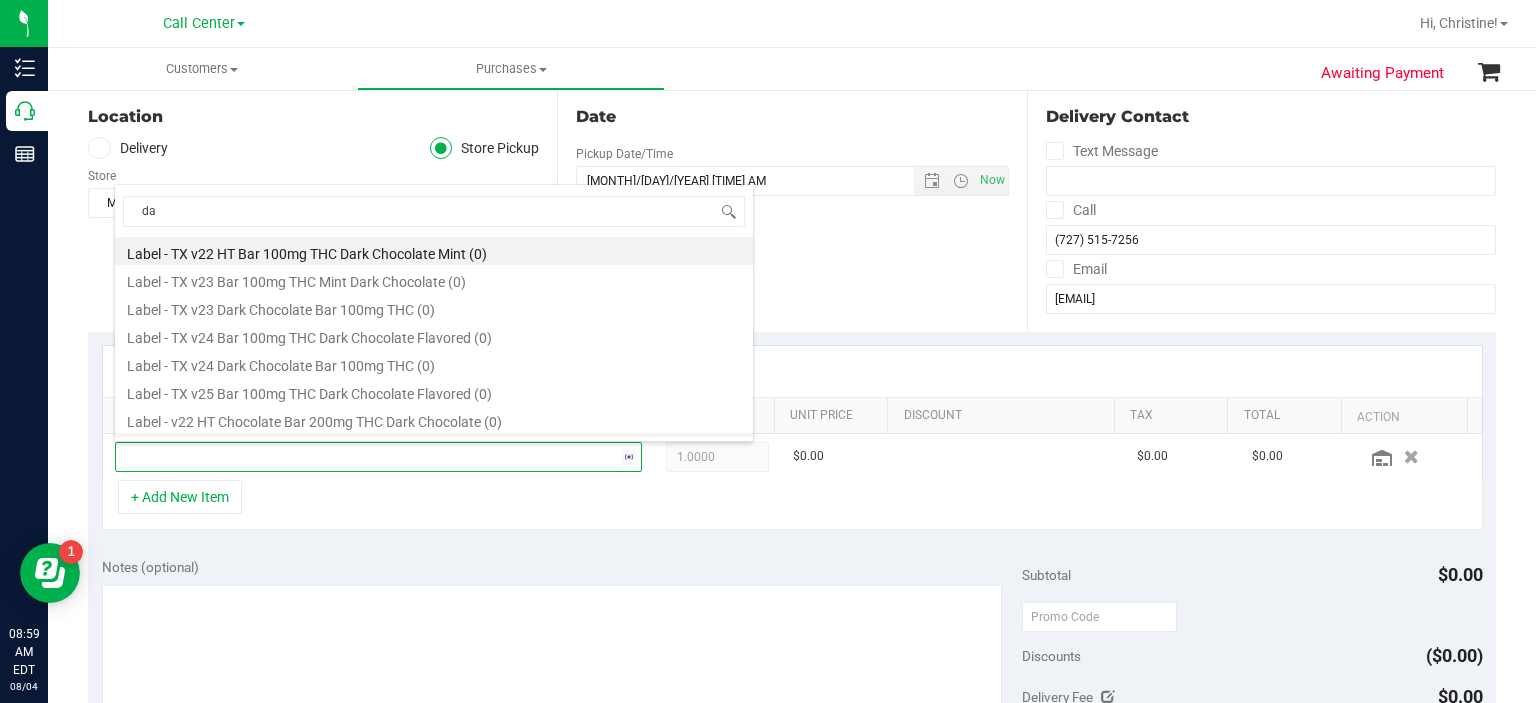 type on "d" 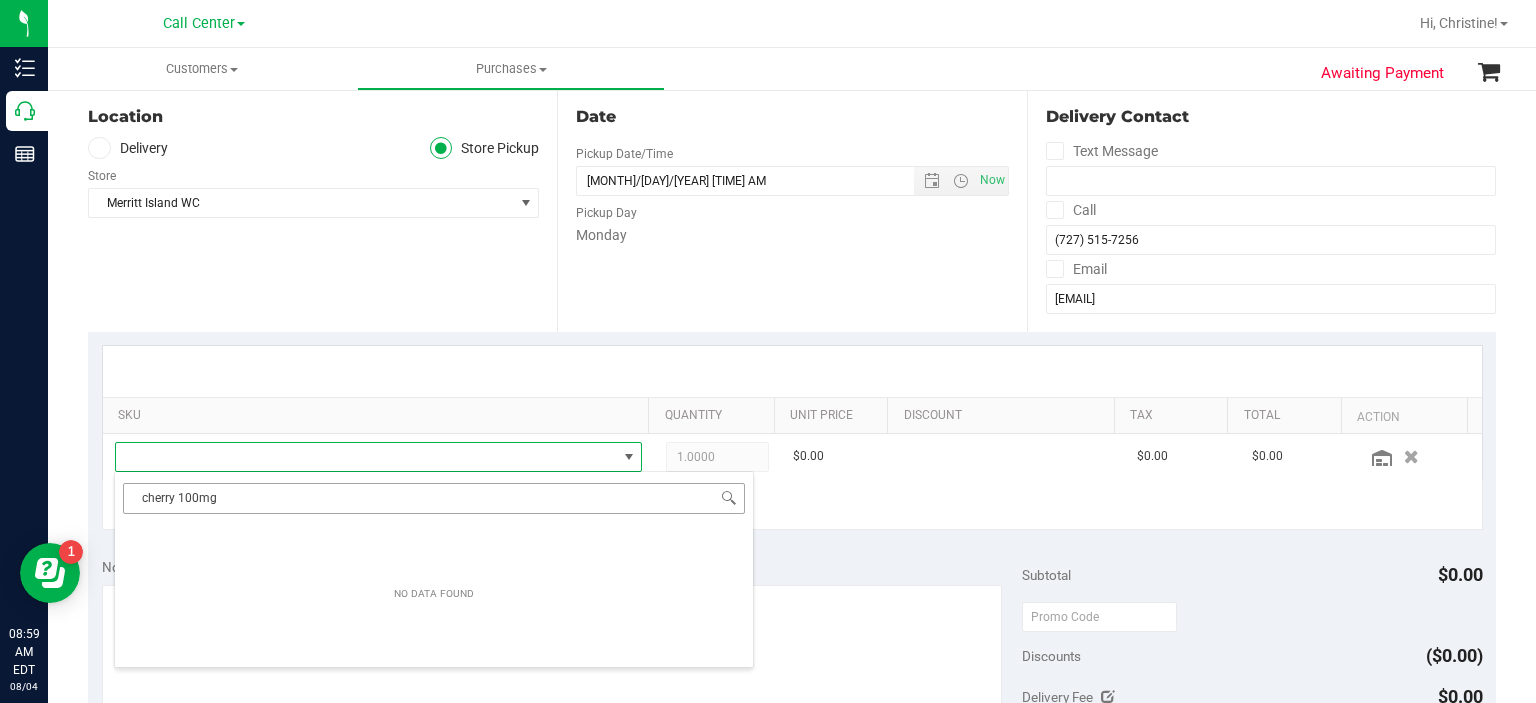 click on "cherry 100mg" at bounding box center [434, 498] 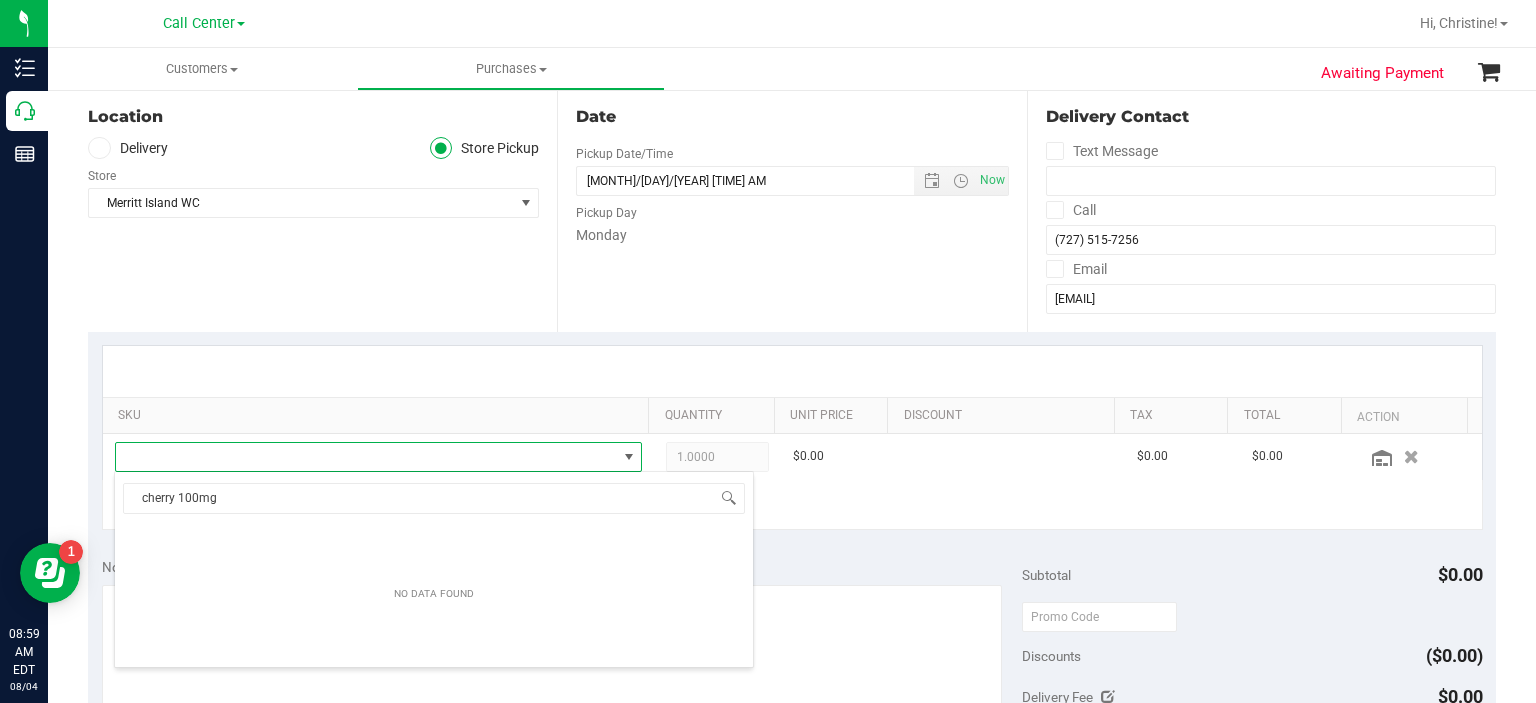 type on "cherry 100mg" 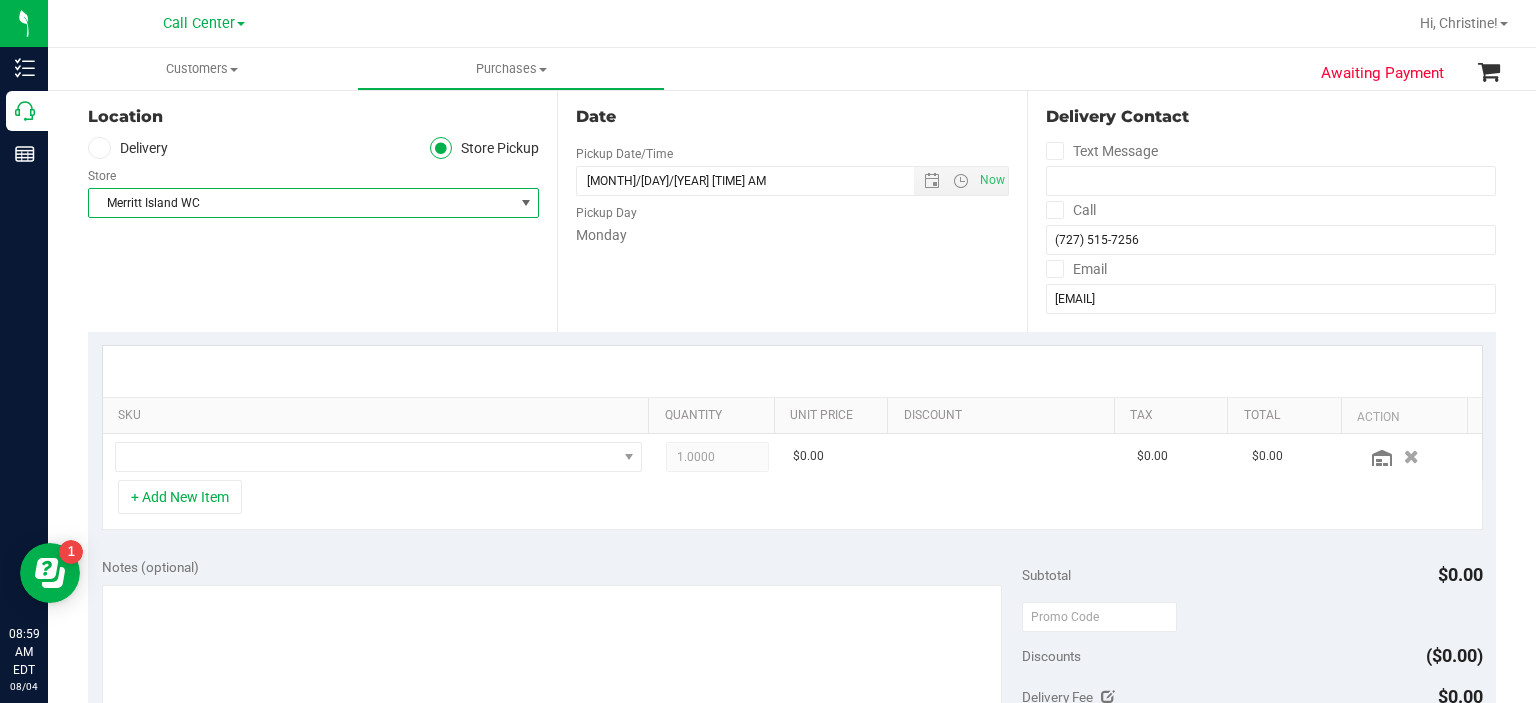 click on "Merritt Island WC" at bounding box center [301, 203] 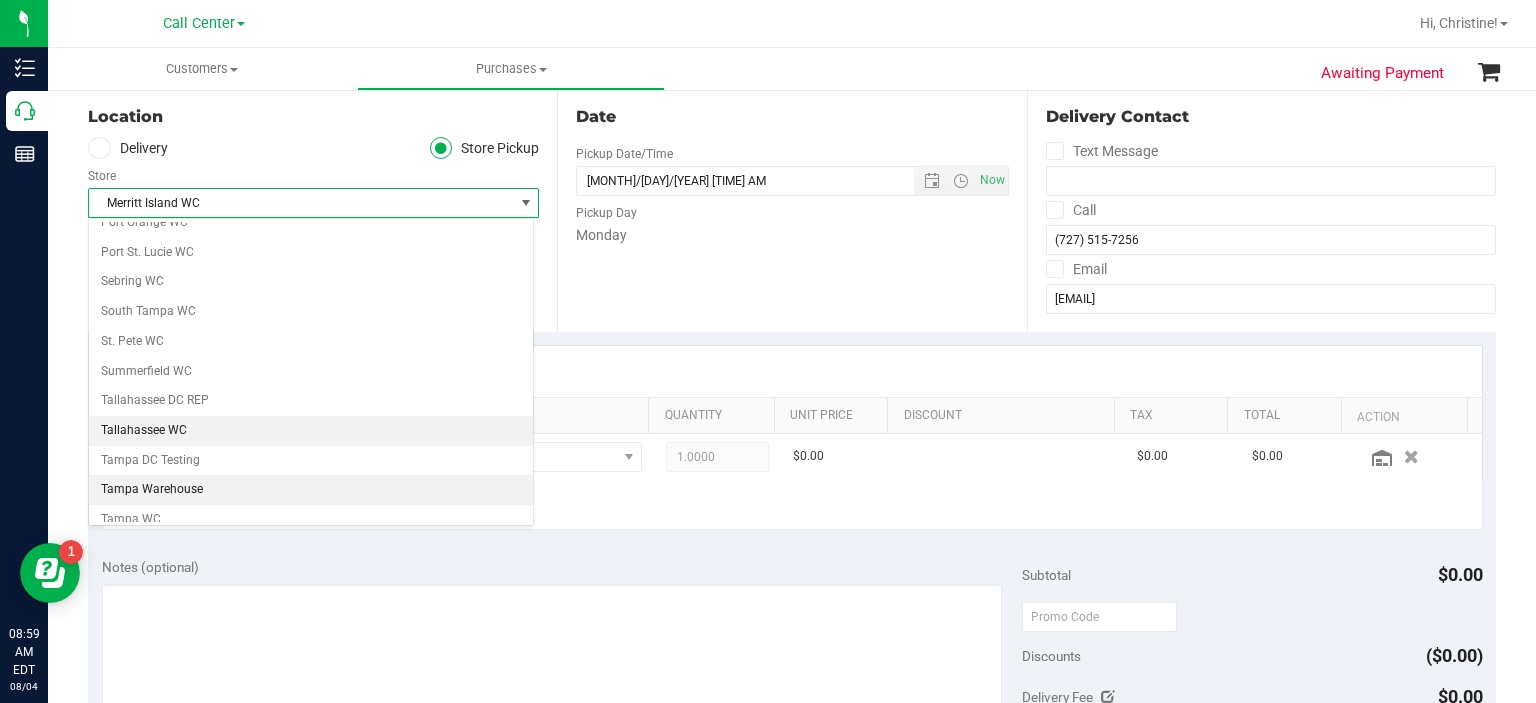 scroll, scrollTop: 1204, scrollLeft: 0, axis: vertical 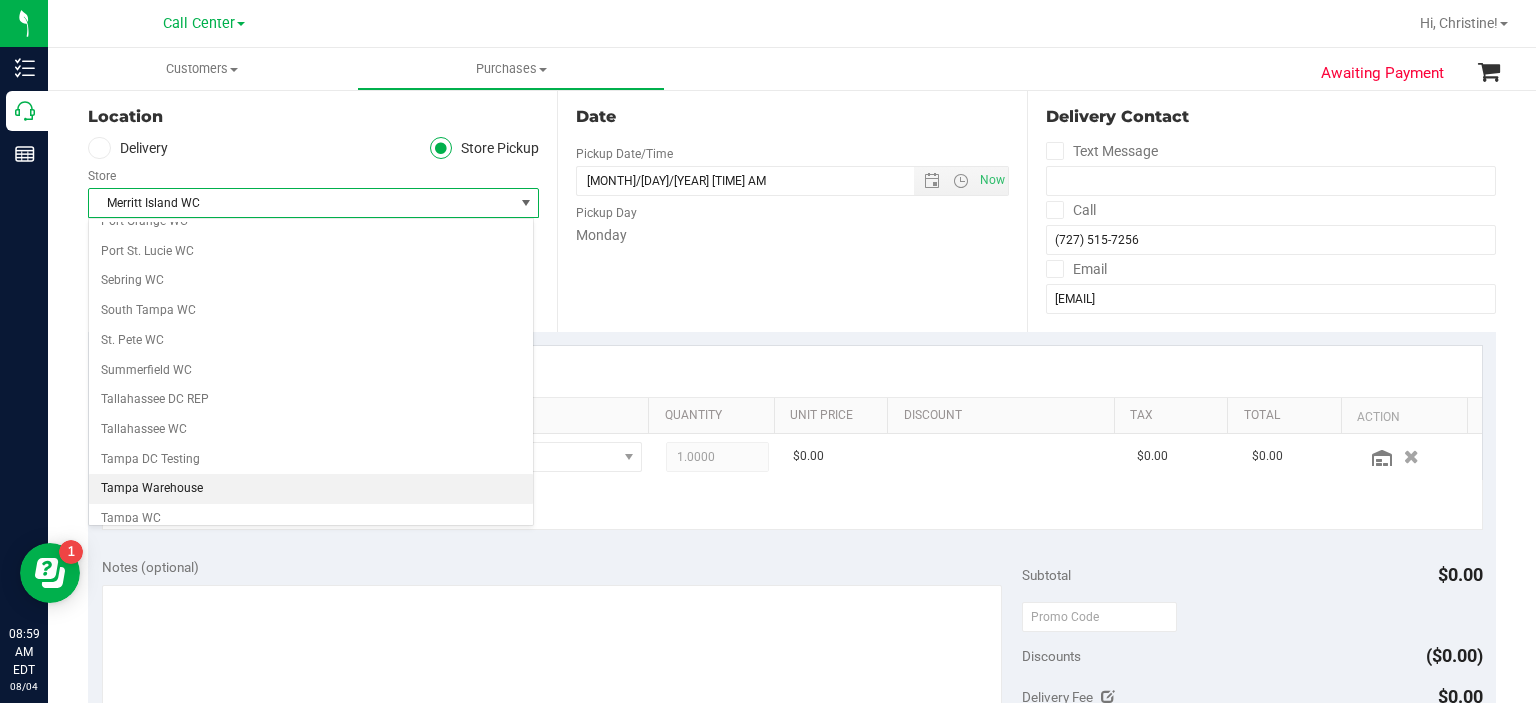 click on "Tampa Warehouse" at bounding box center (311, 489) 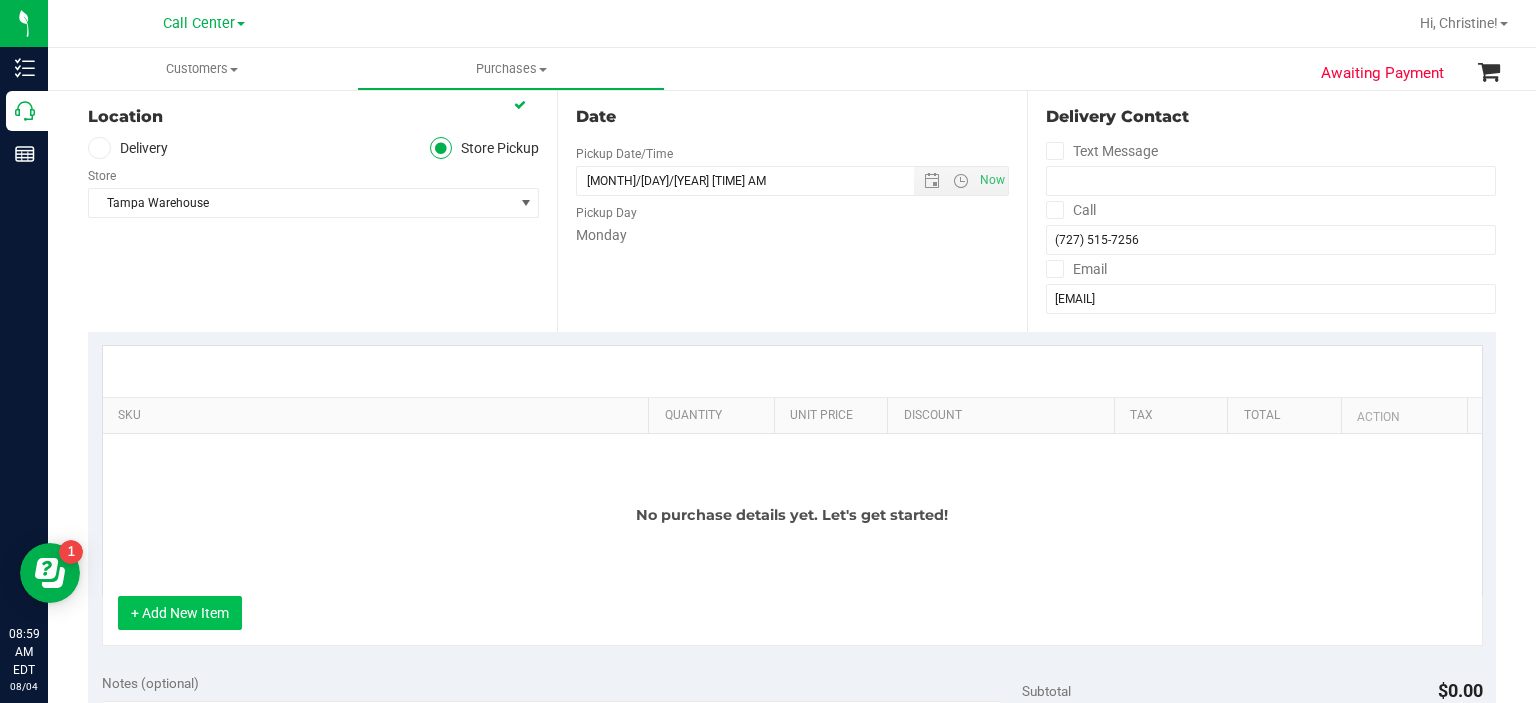 click on "+ Add New Item" at bounding box center (180, 613) 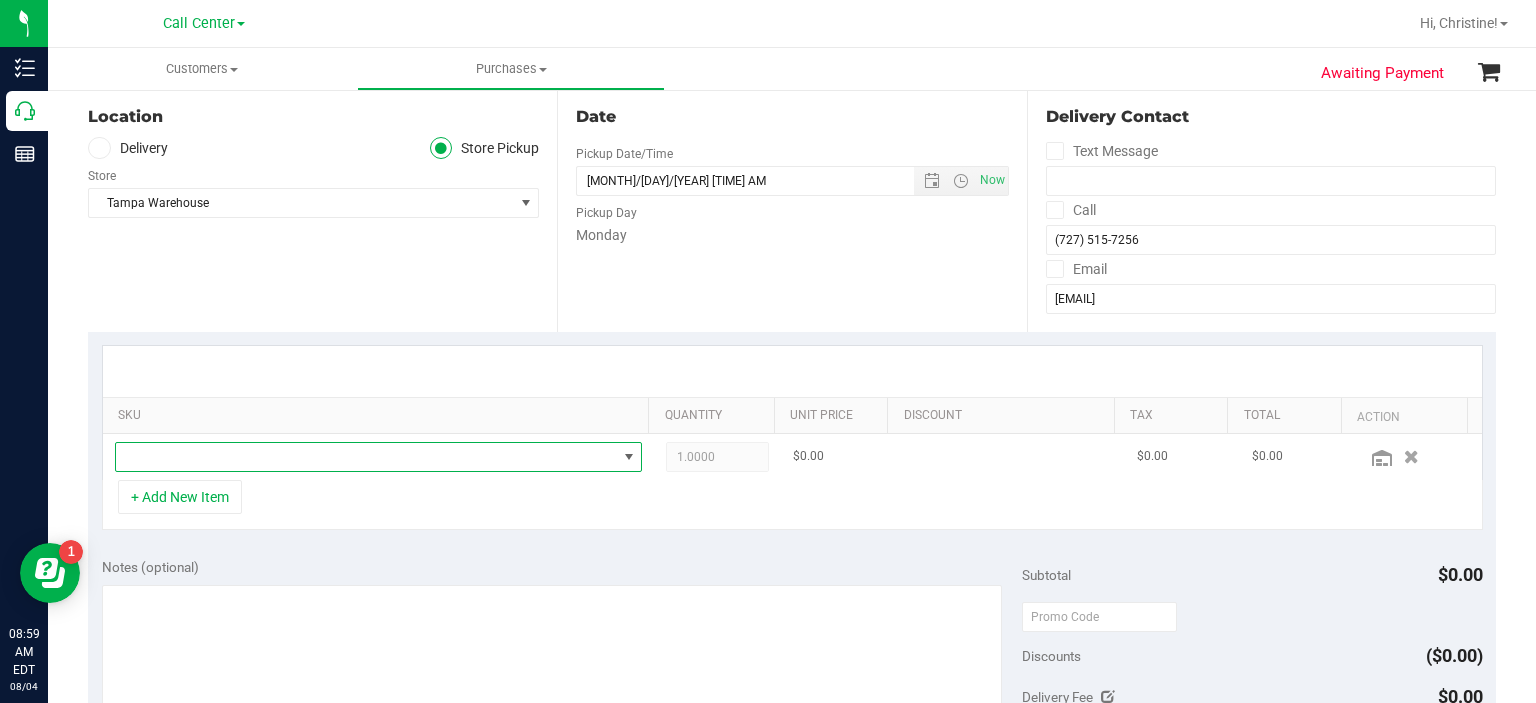 click at bounding box center [366, 457] 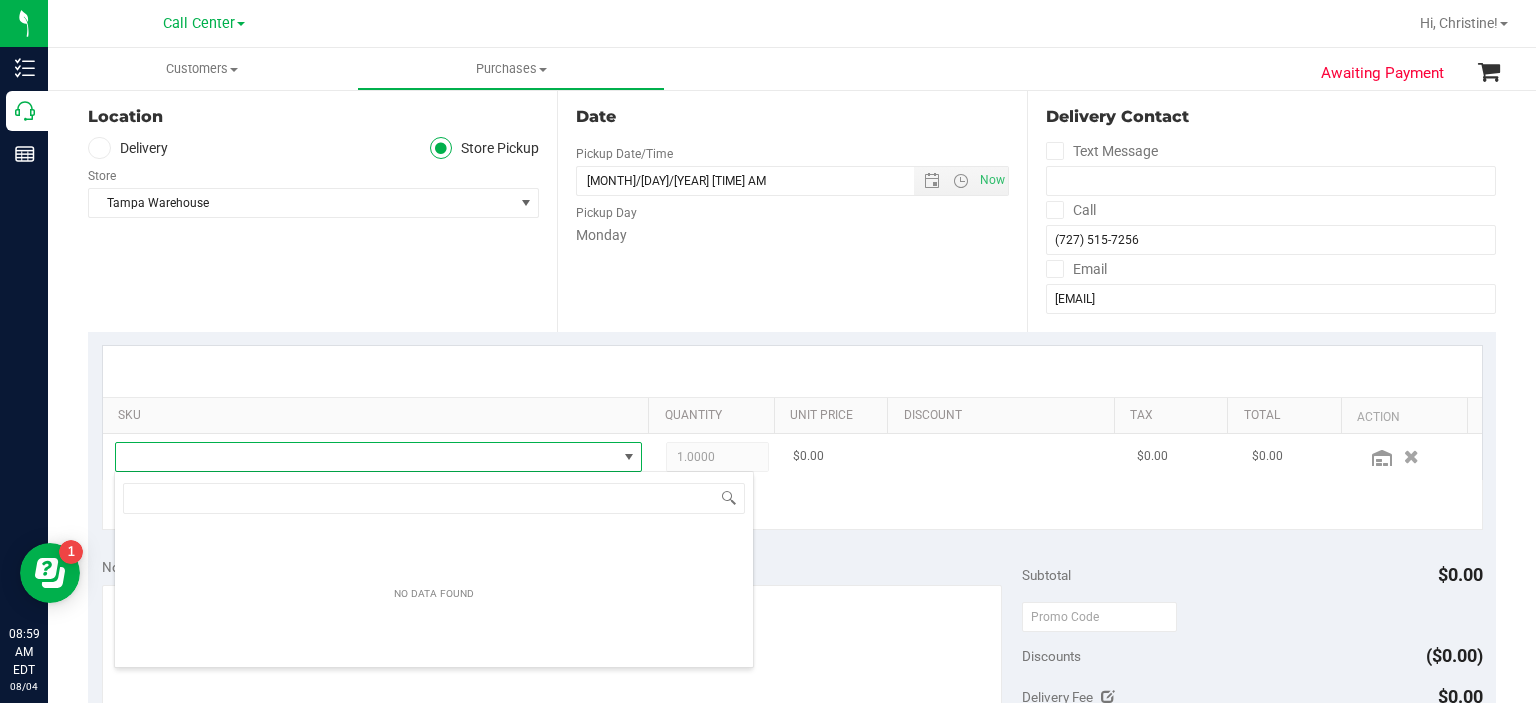 scroll, scrollTop: 99970, scrollLeft: 99484, axis: both 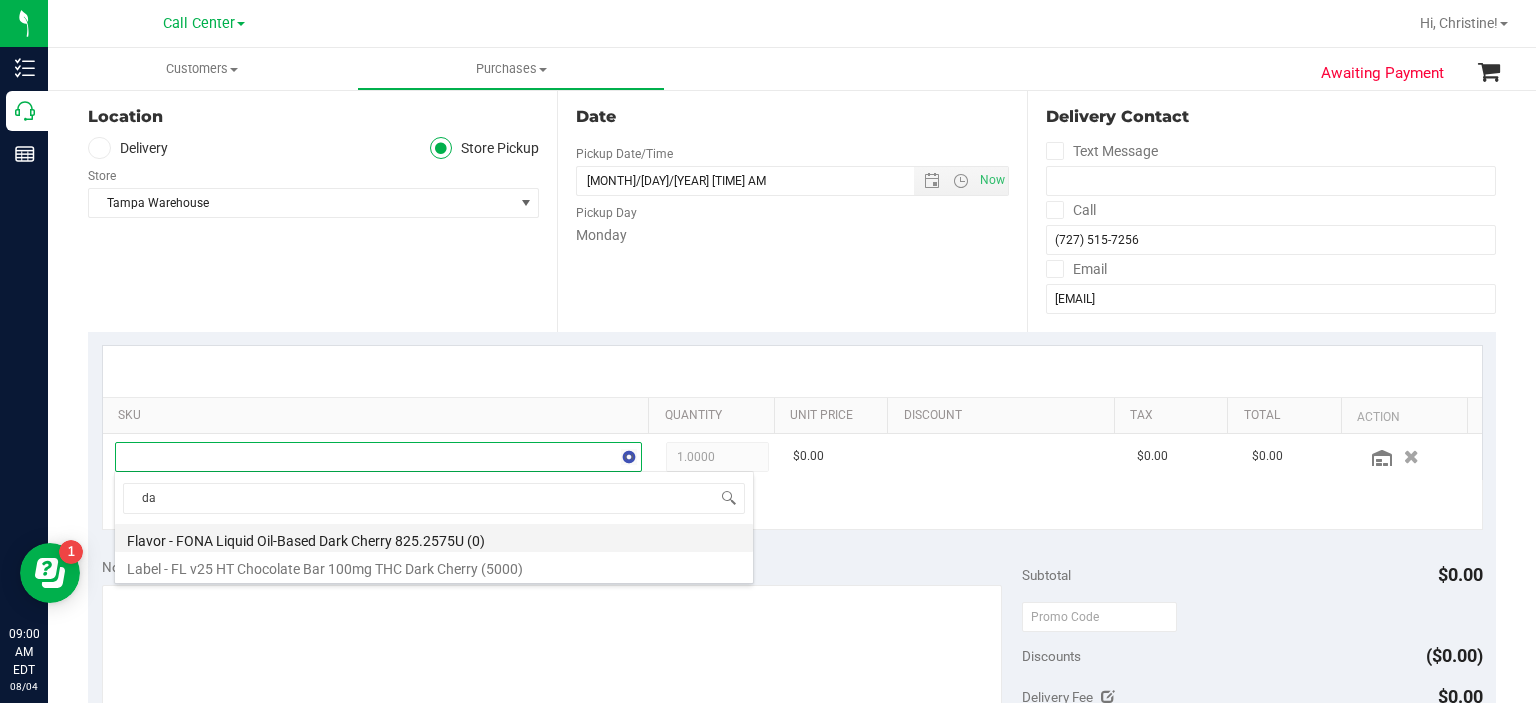 type on "d" 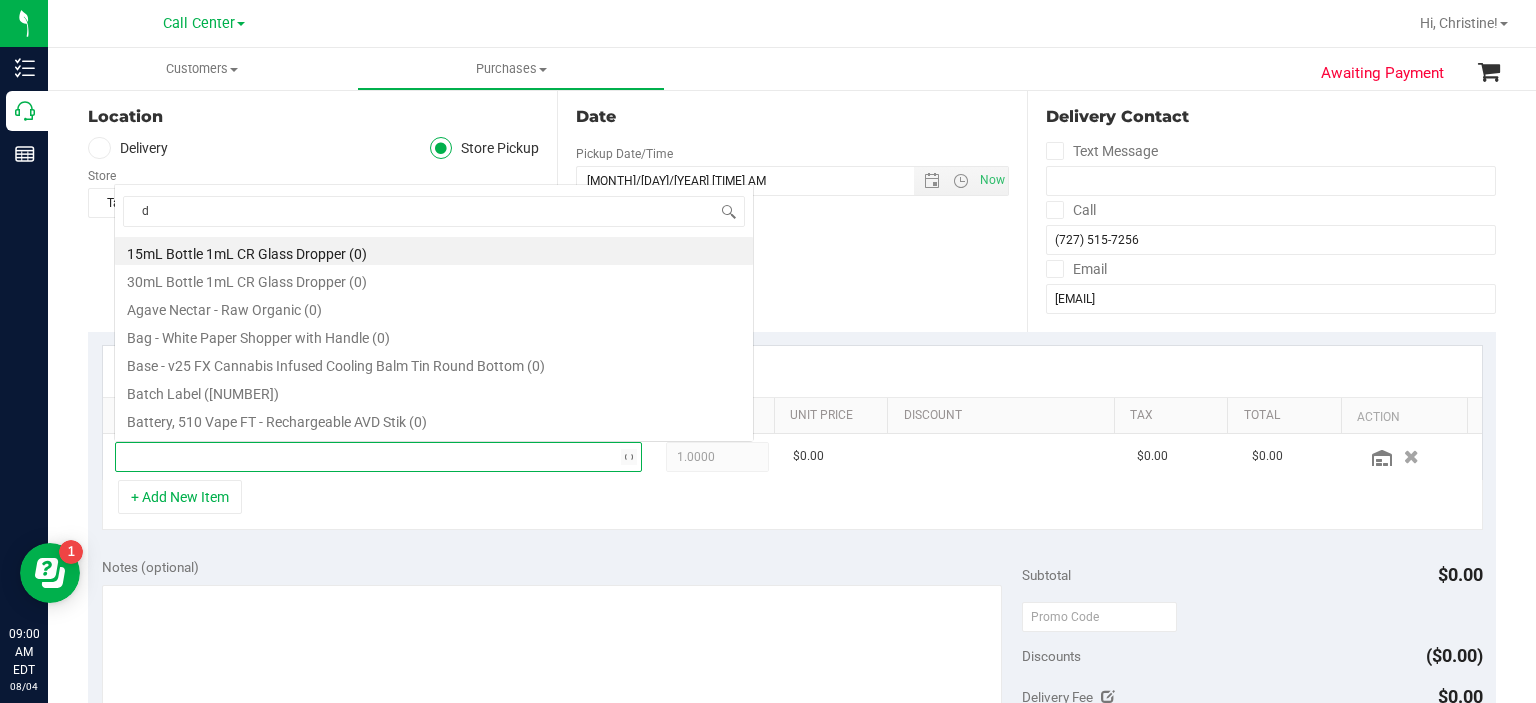 scroll, scrollTop: 0, scrollLeft: 0, axis: both 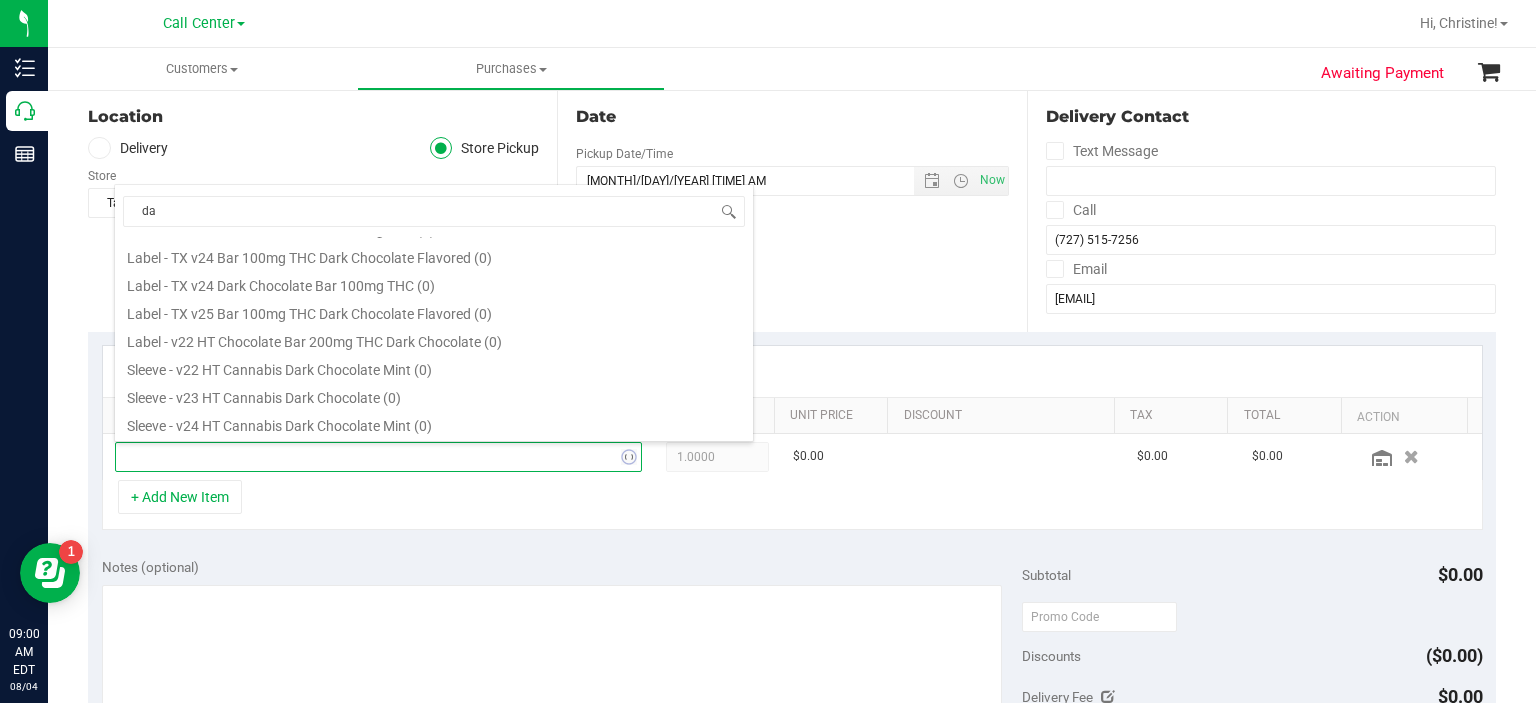 type on "d" 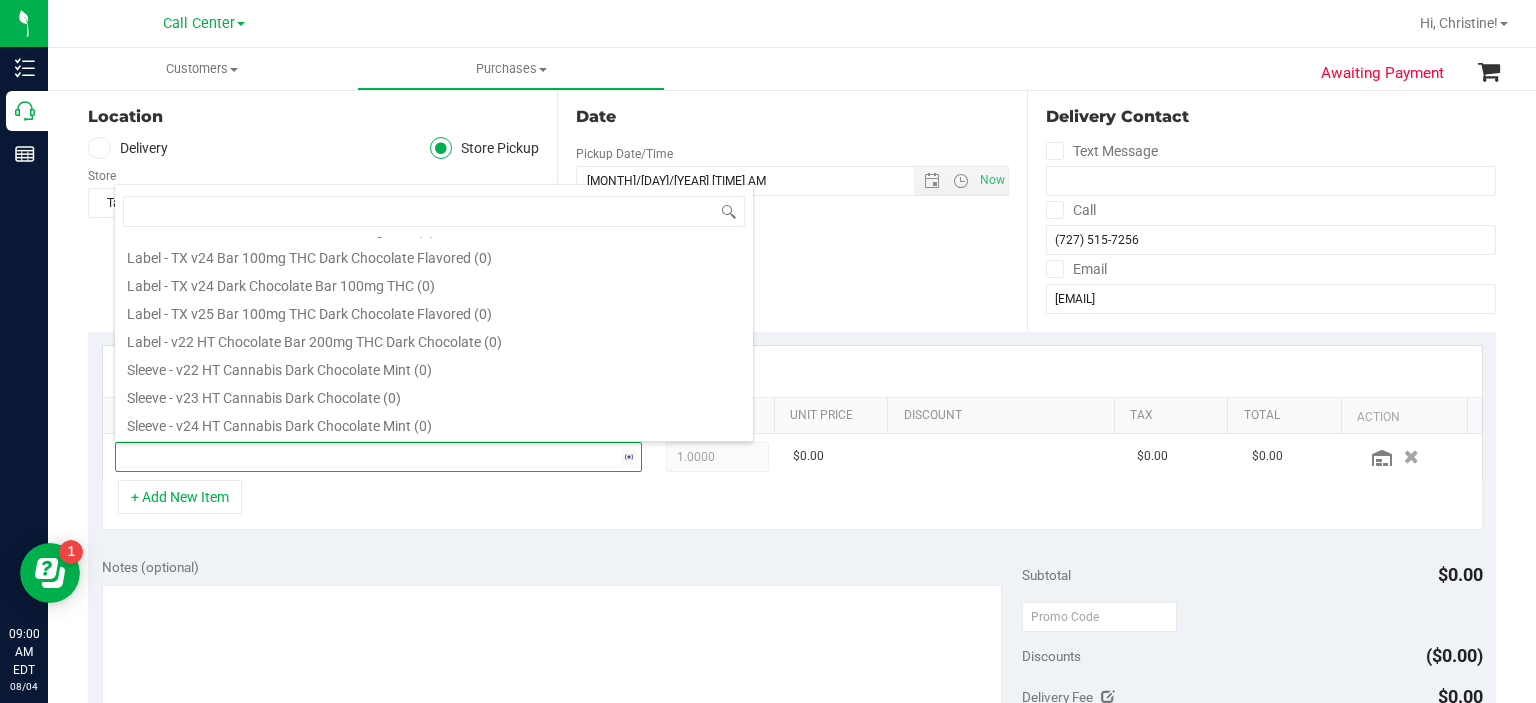 scroll, scrollTop: 0, scrollLeft: 0, axis: both 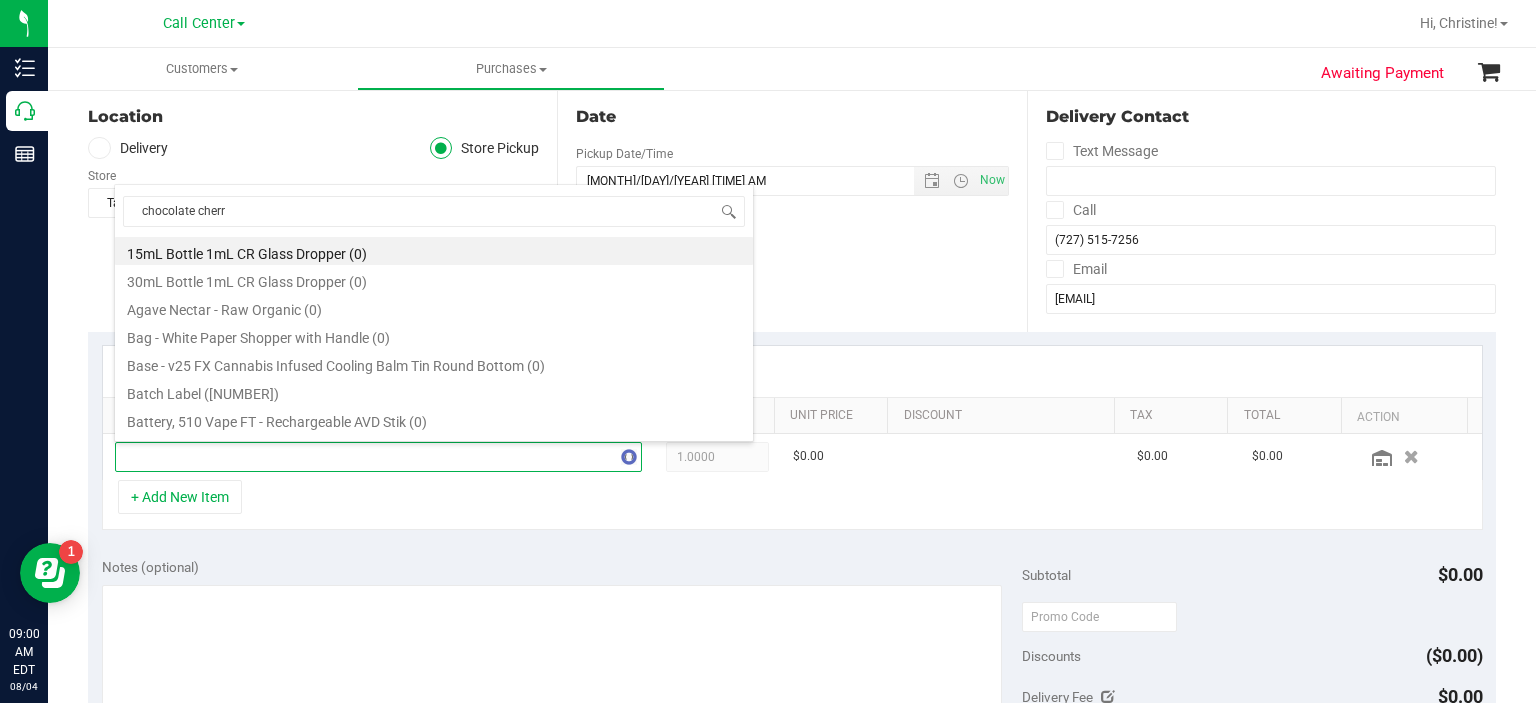 type on "chocolate cherry" 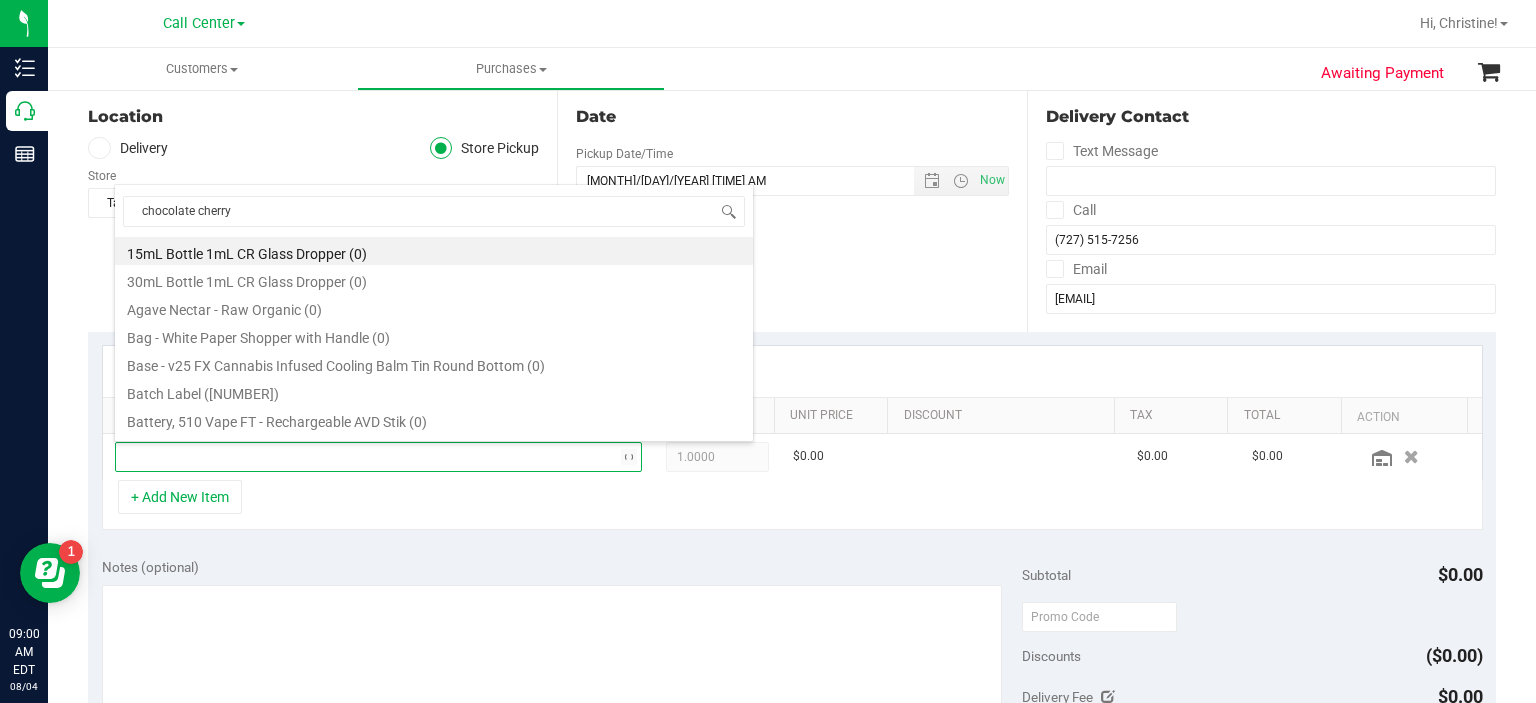 scroll, scrollTop: 0, scrollLeft: 0, axis: both 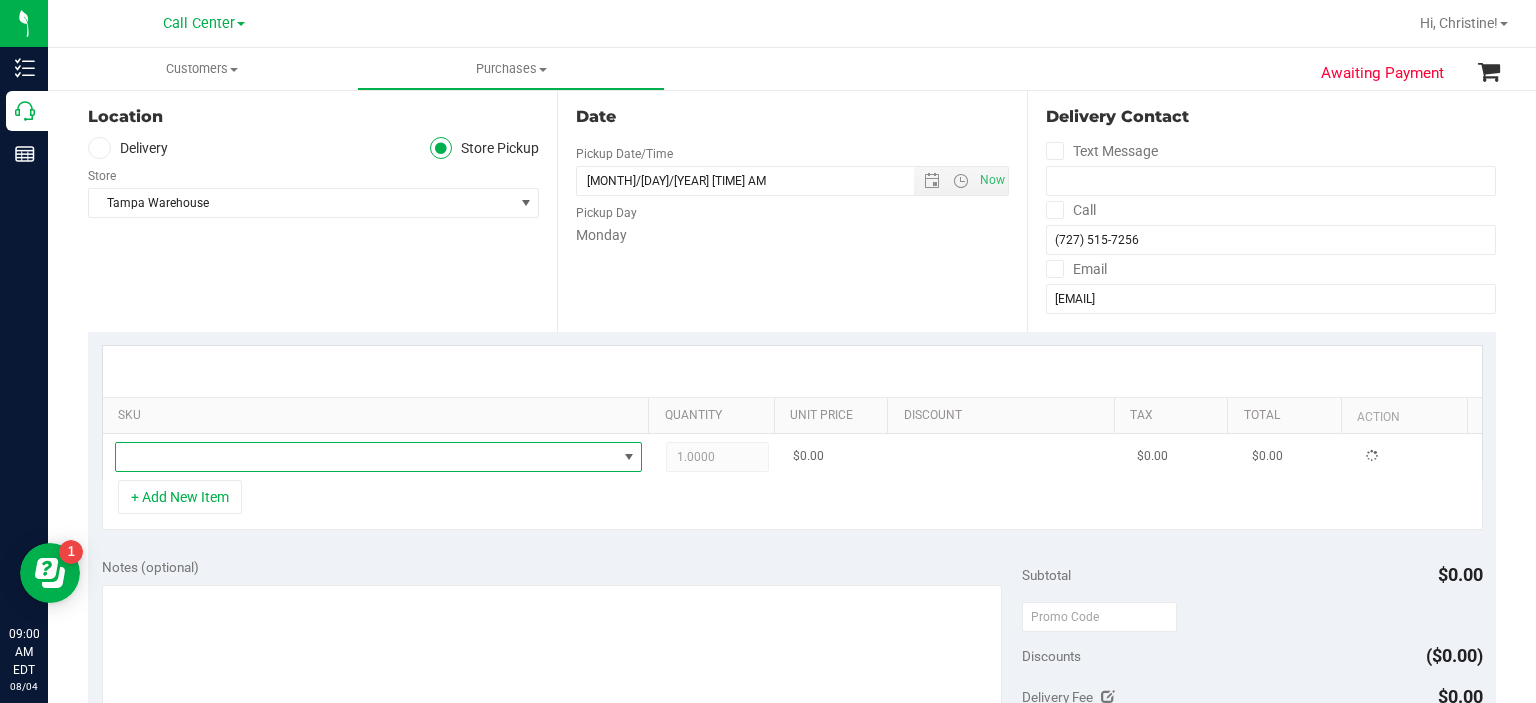 click at bounding box center (366, 457) 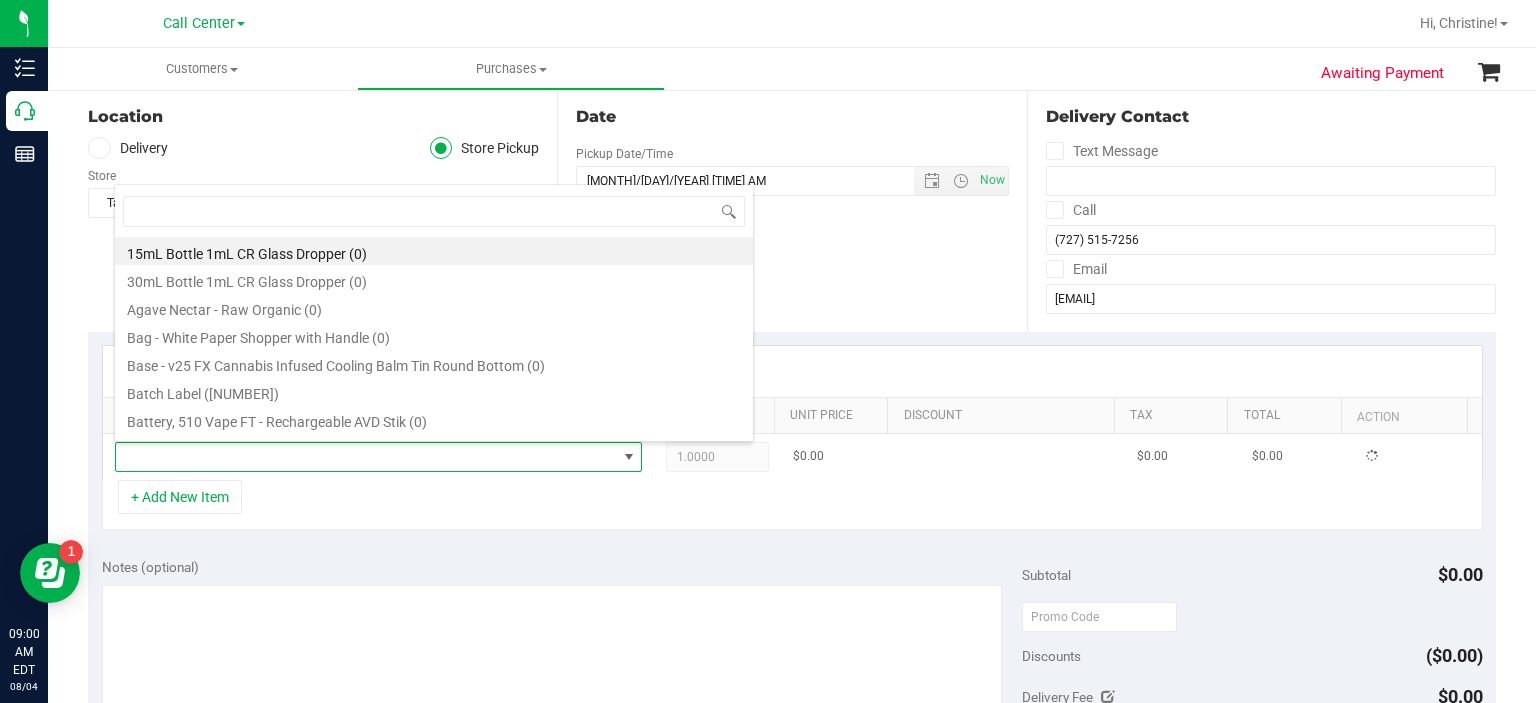 scroll, scrollTop: 99970, scrollLeft: 99484, axis: both 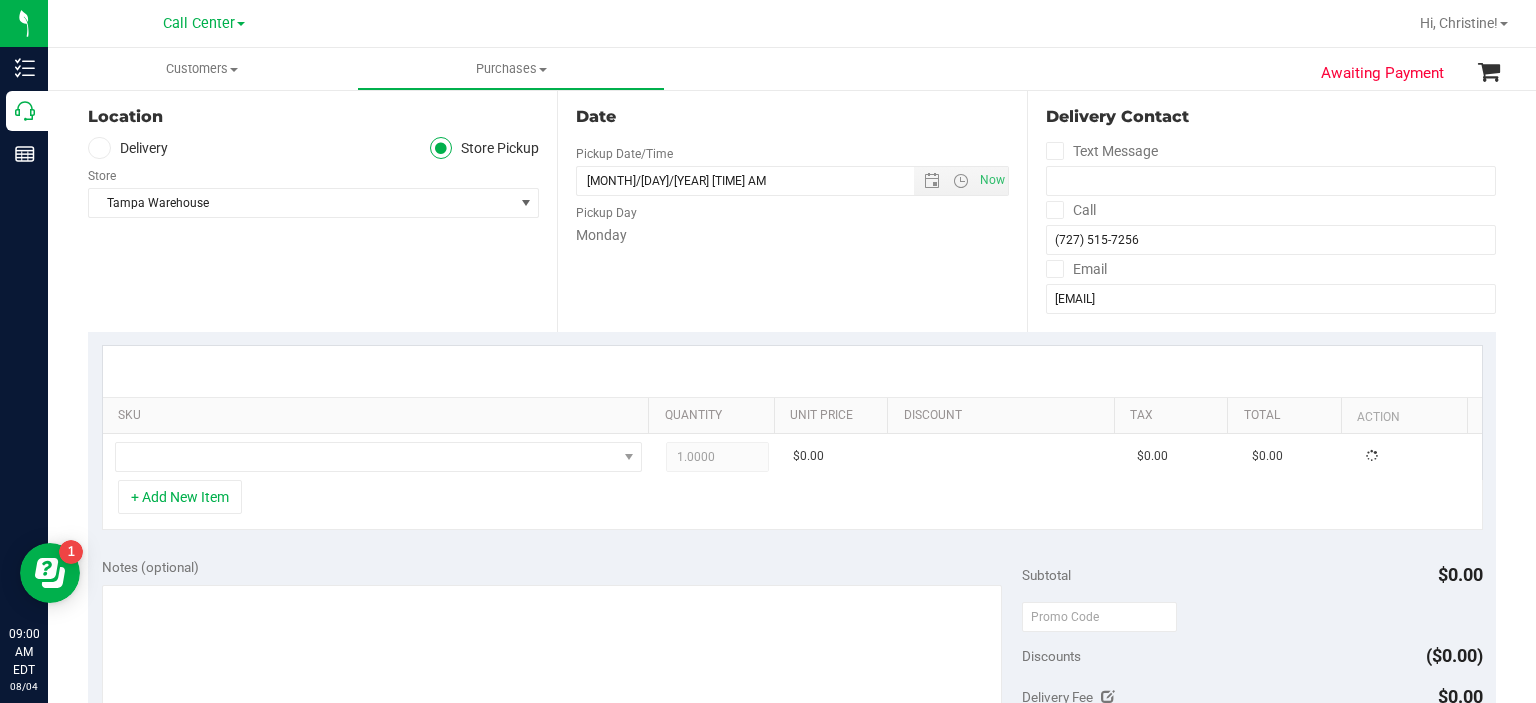 click on "Delivery
Store Pickup" at bounding box center (313, 148) 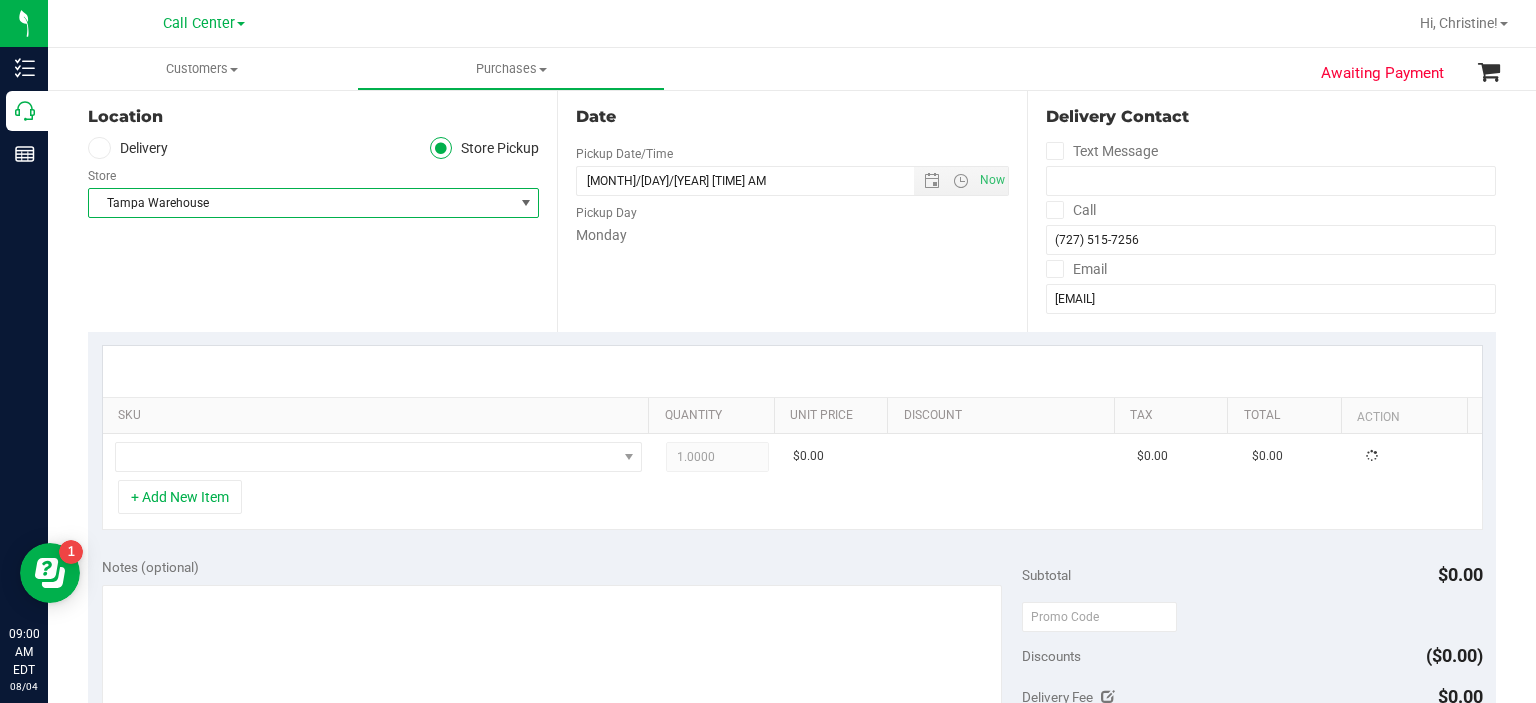 click on "Tampa Warehouse" at bounding box center (301, 203) 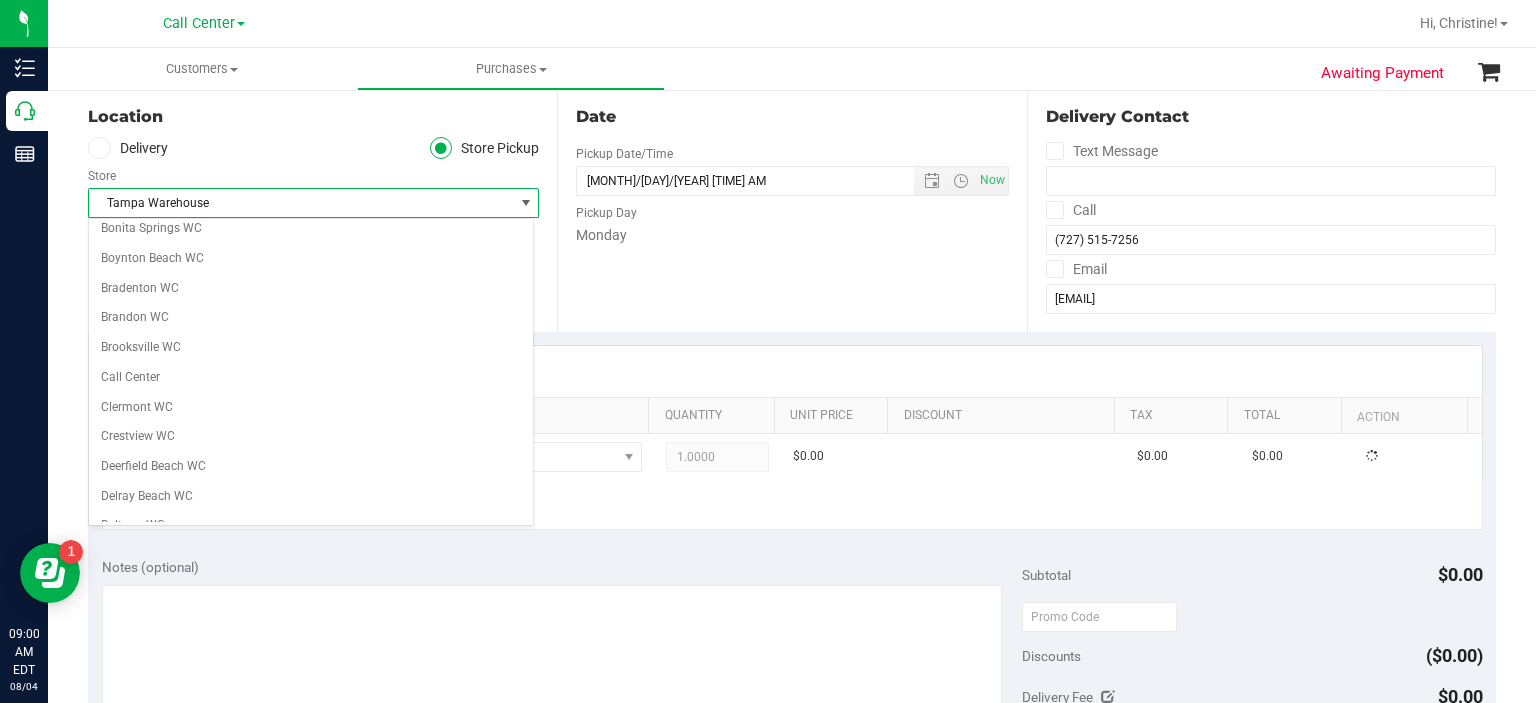 scroll, scrollTop: 0, scrollLeft: 0, axis: both 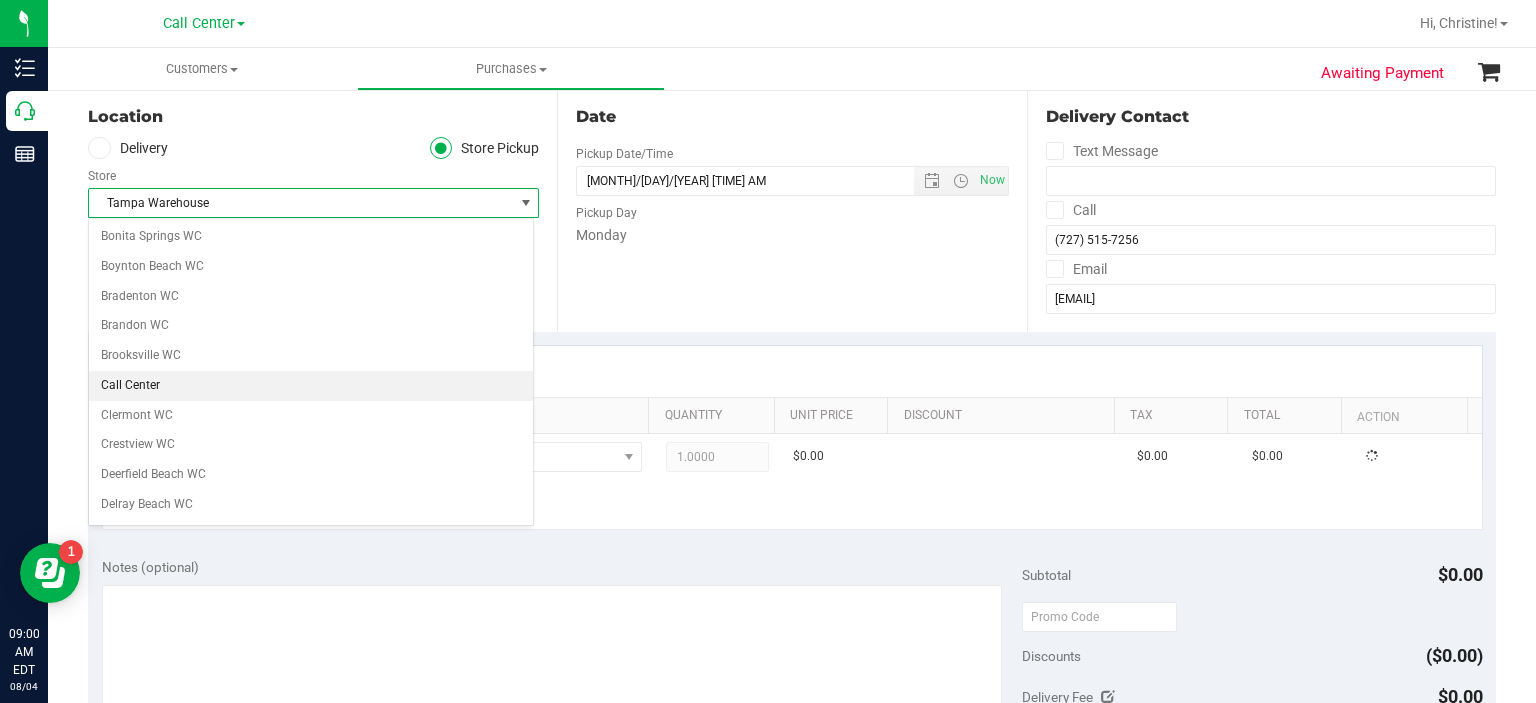 click on "Call Center" at bounding box center (311, 386) 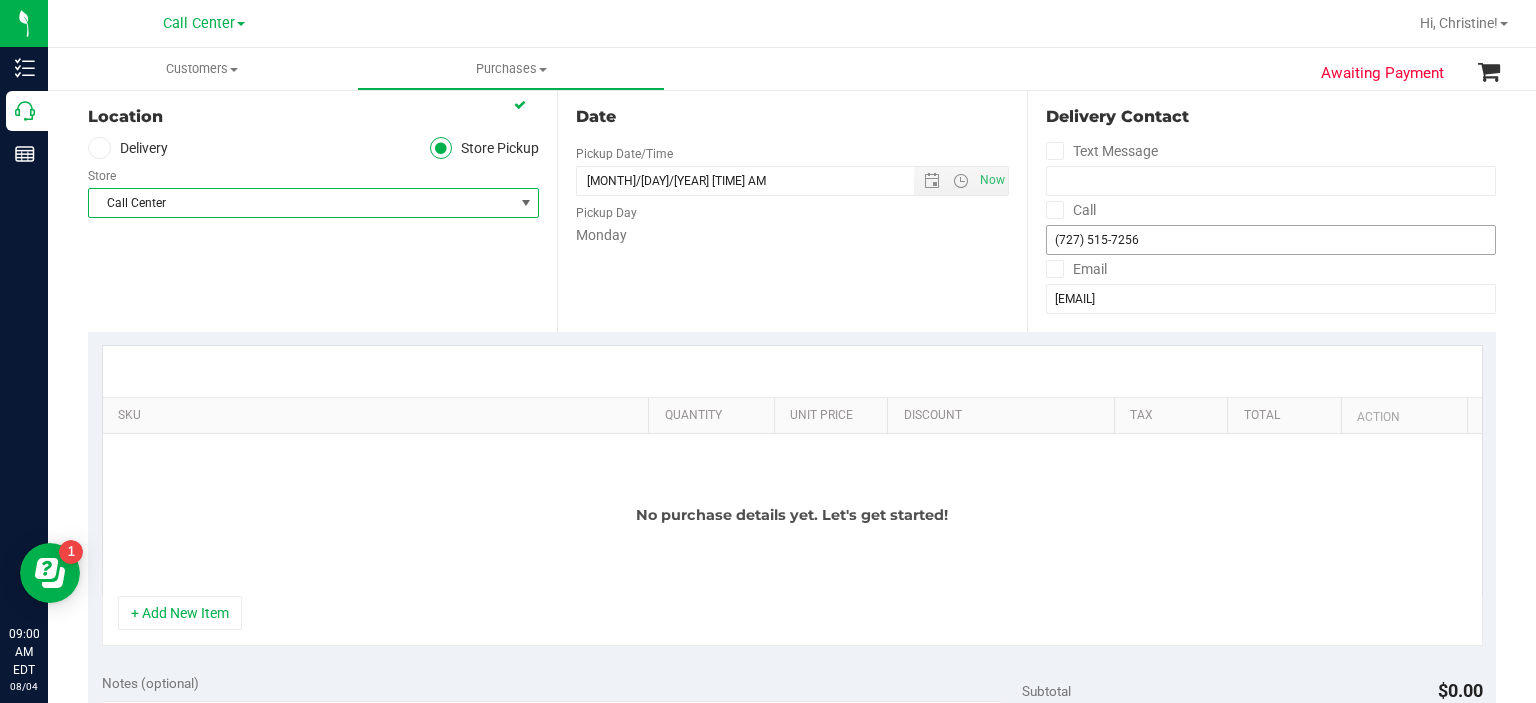 scroll, scrollTop: 0, scrollLeft: 0, axis: both 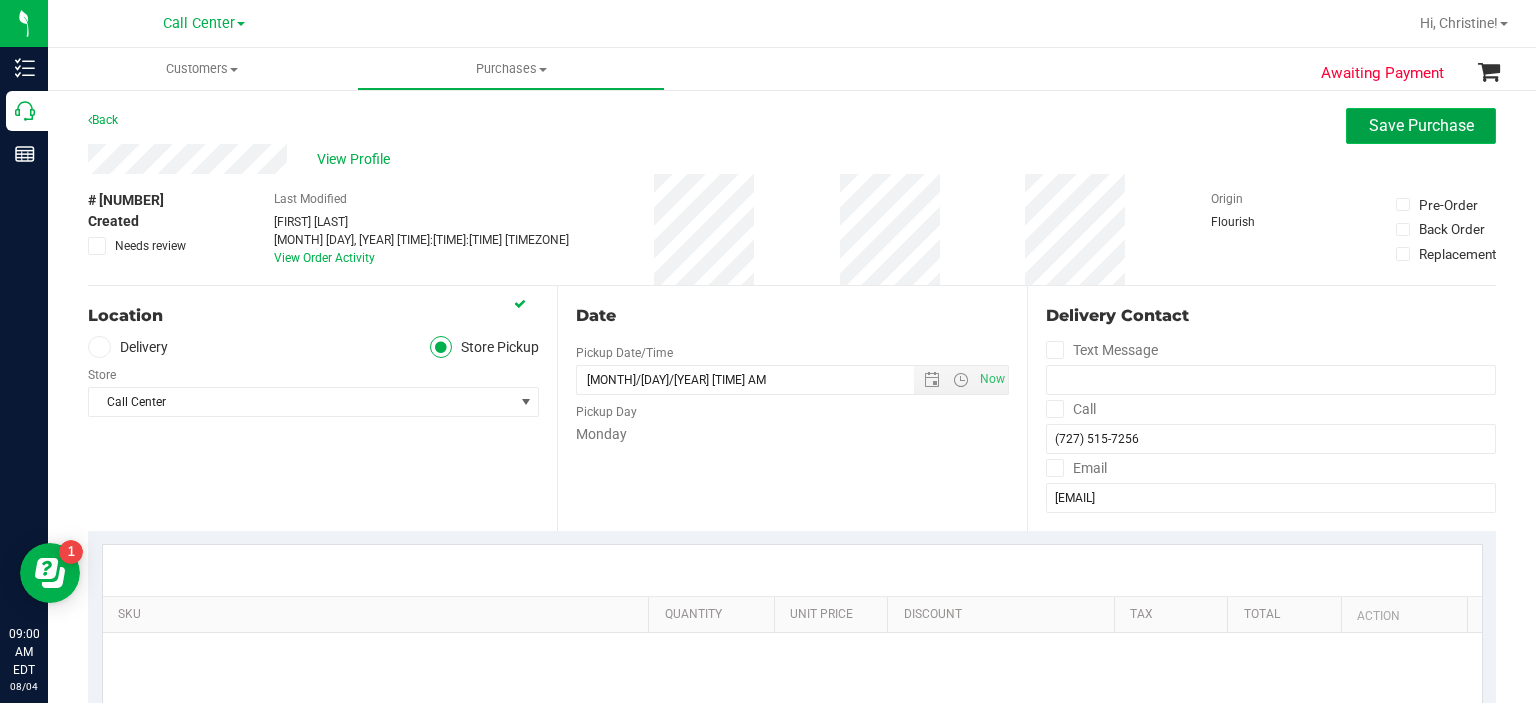 click on "Save Purchase" at bounding box center (1421, 125) 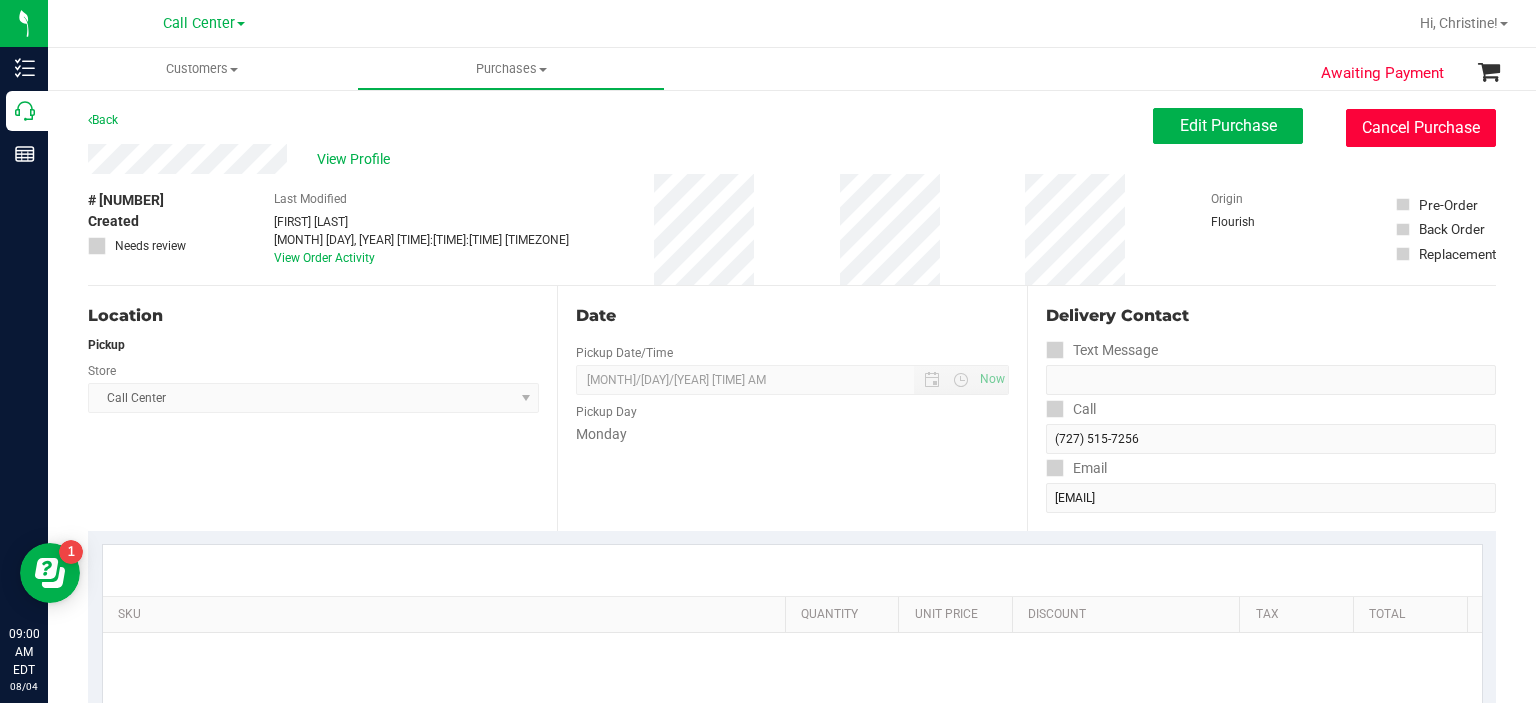 click on "Cancel Purchase" at bounding box center (1421, 128) 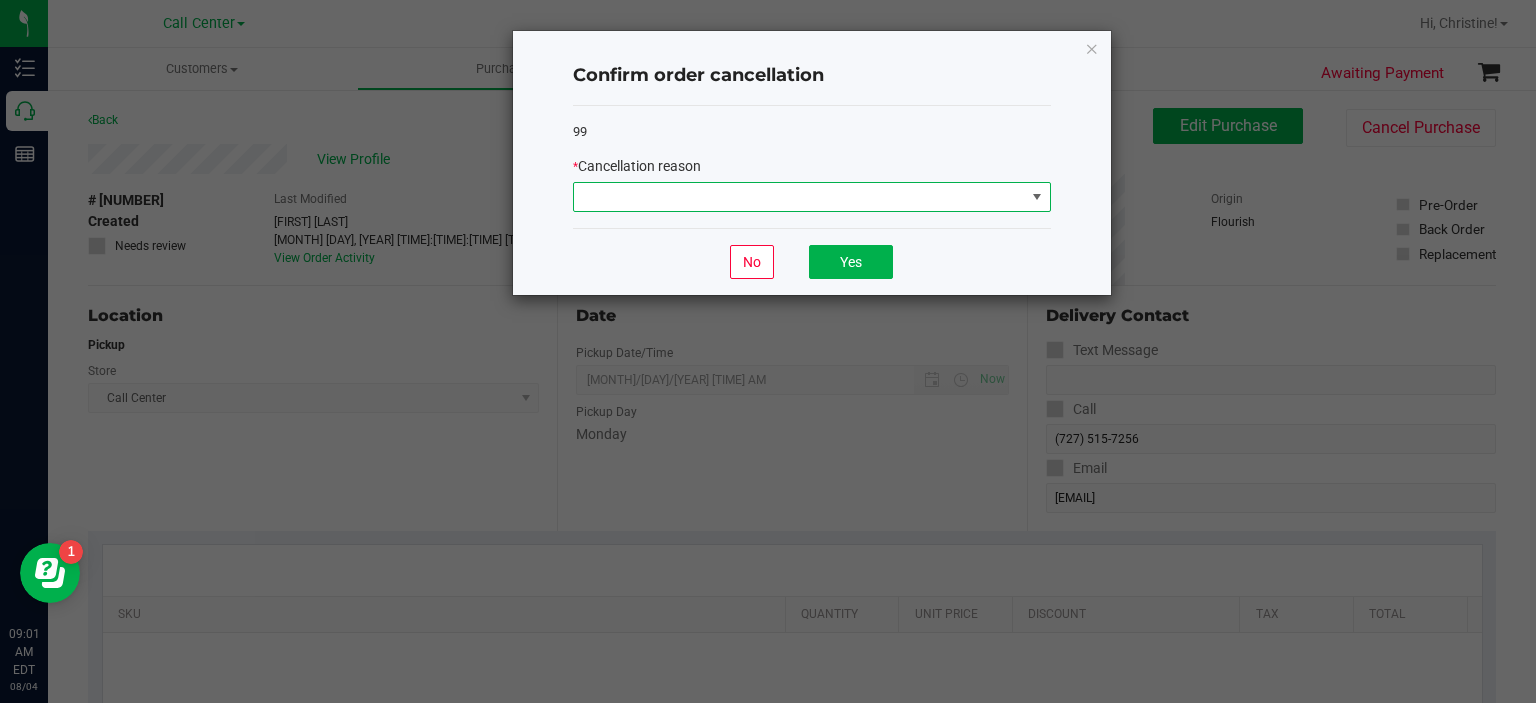 click at bounding box center (799, 197) 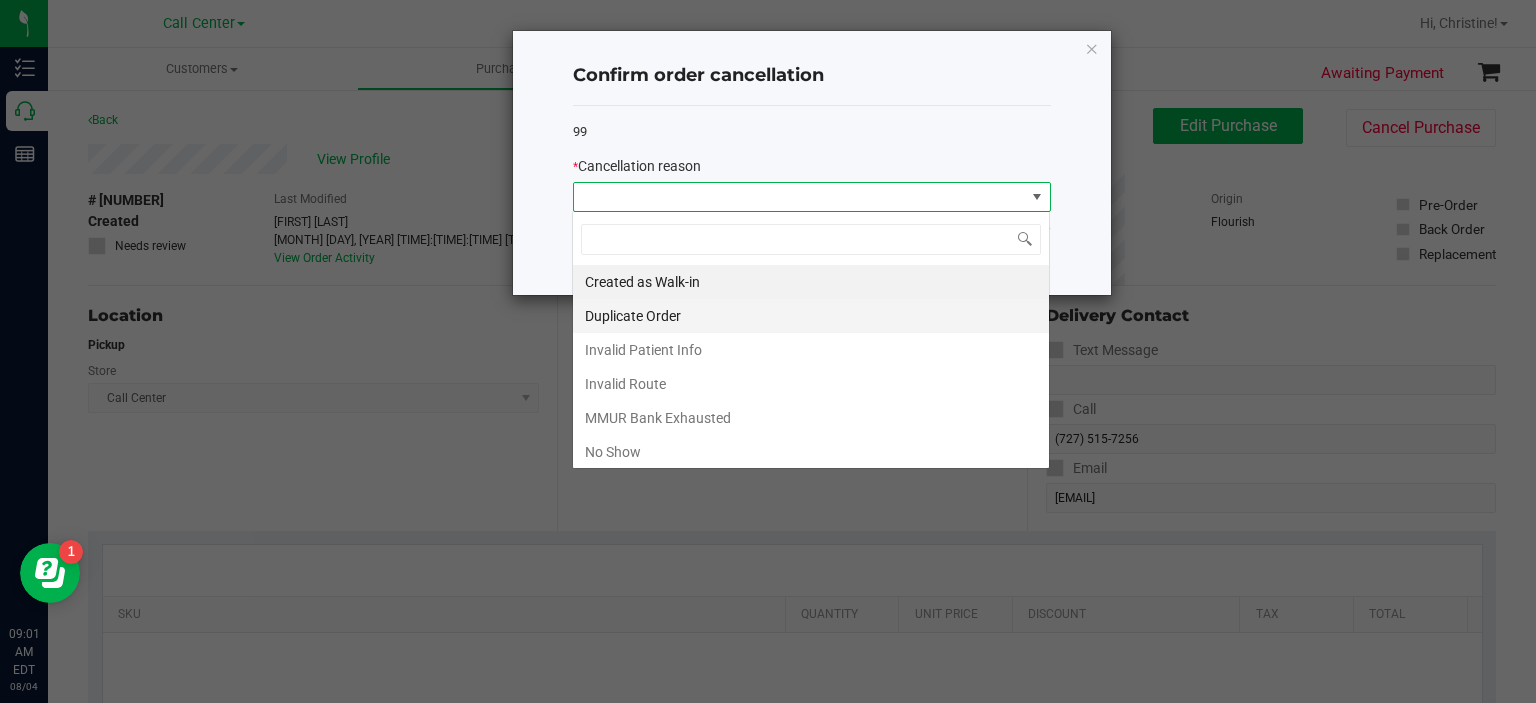 scroll, scrollTop: 99970, scrollLeft: 99521, axis: both 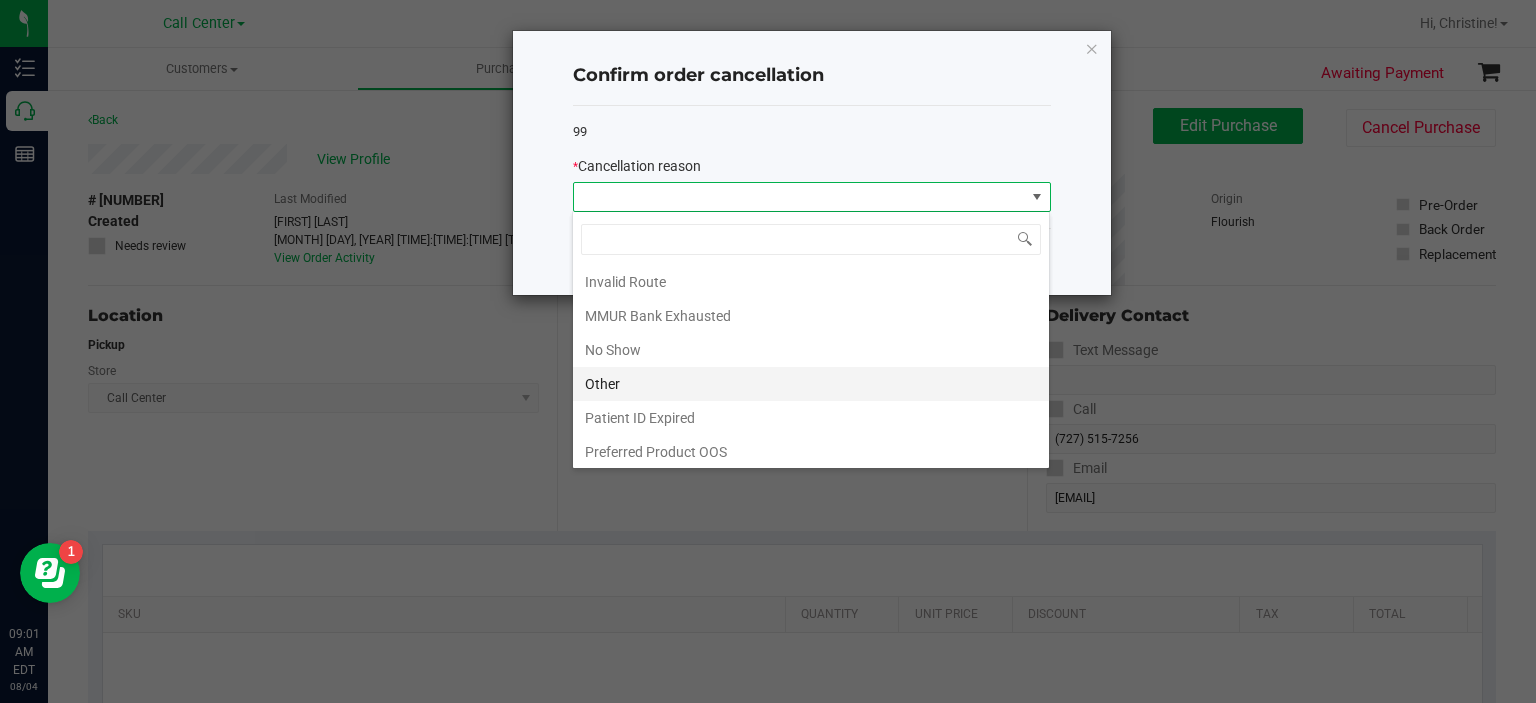 click on "Other" at bounding box center (811, 384) 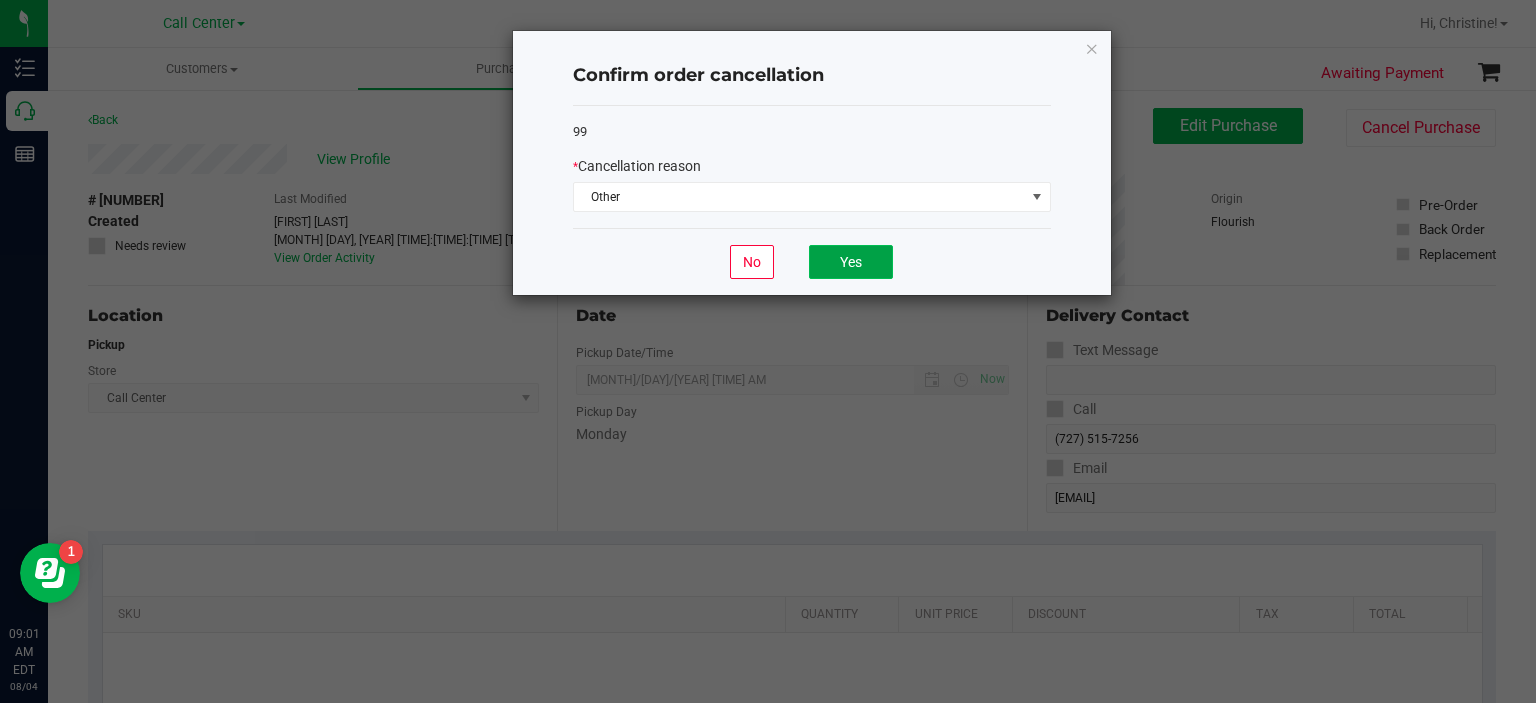 click on "Yes" 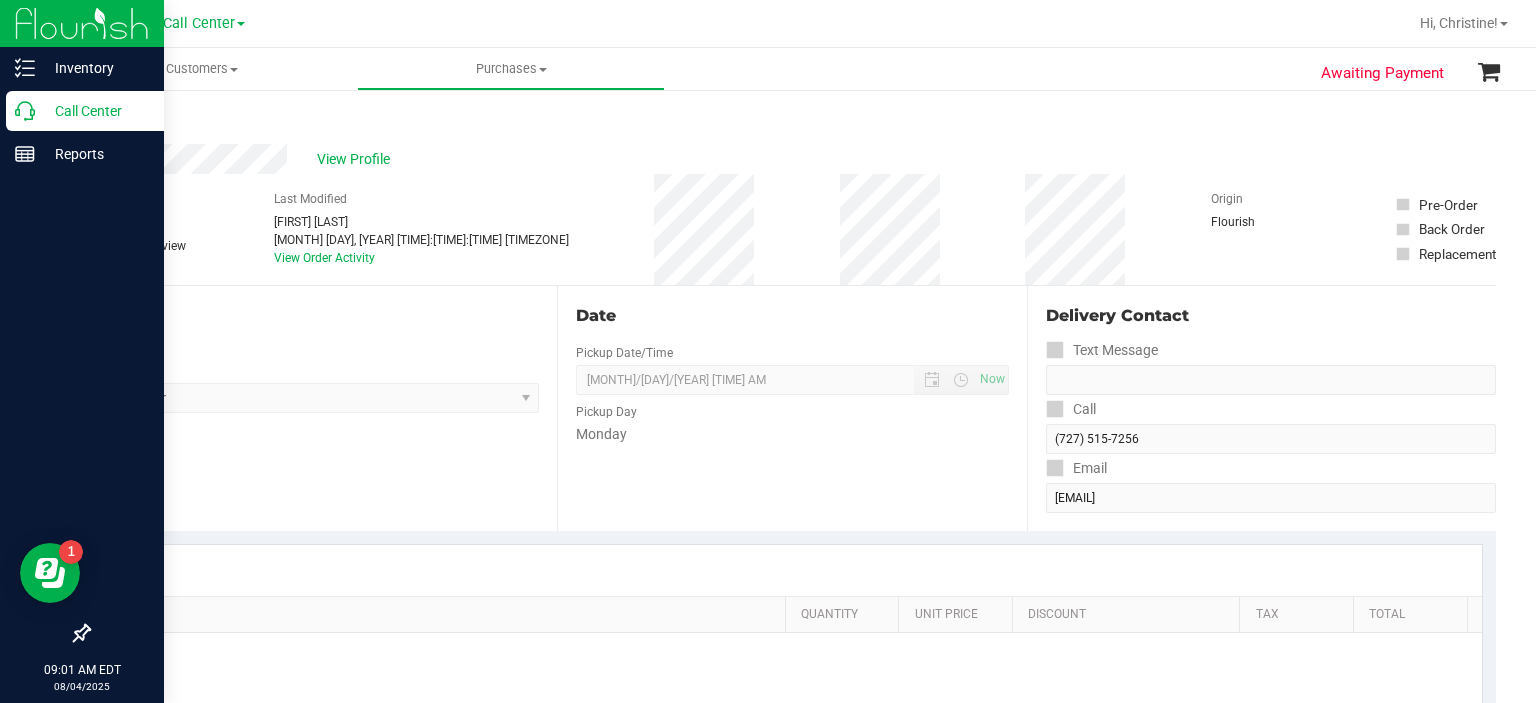 click 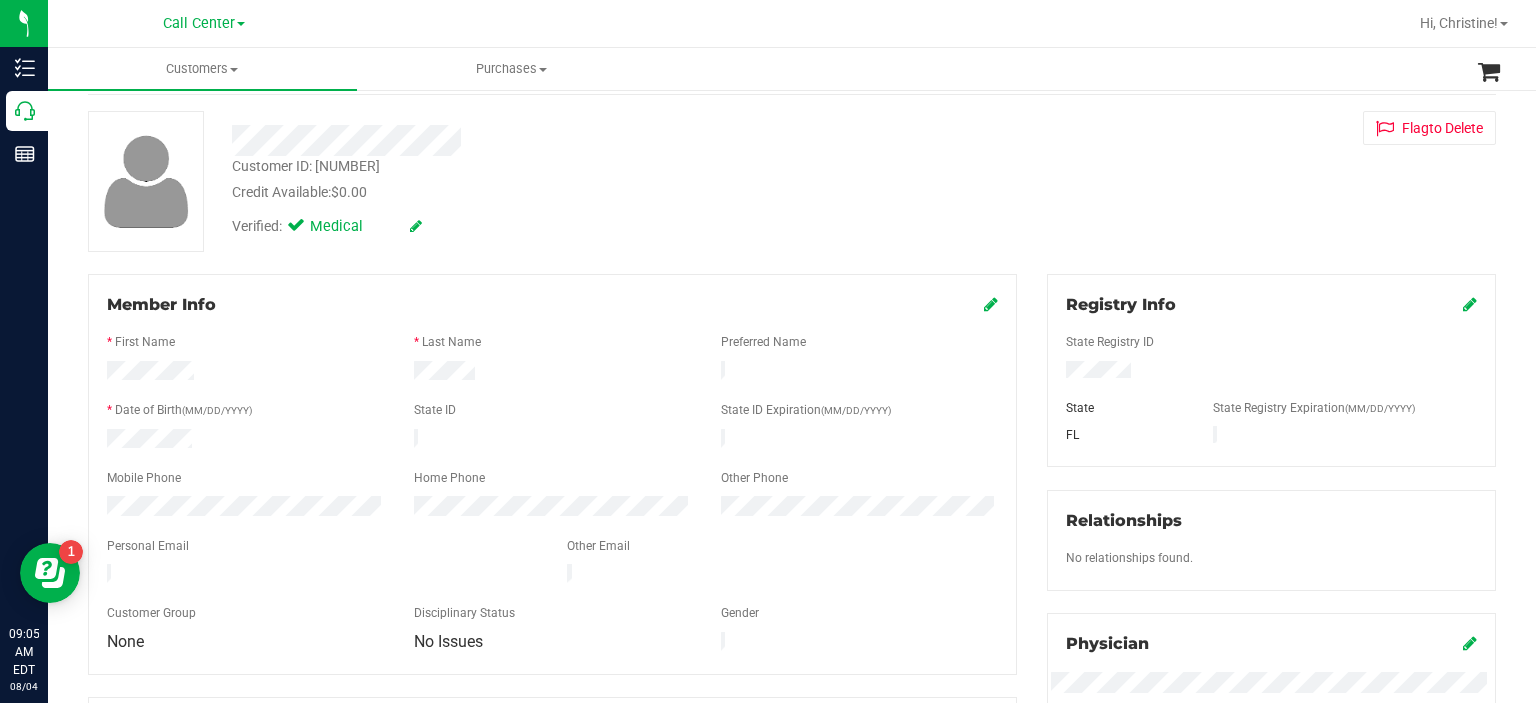 scroll, scrollTop: 0, scrollLeft: 0, axis: both 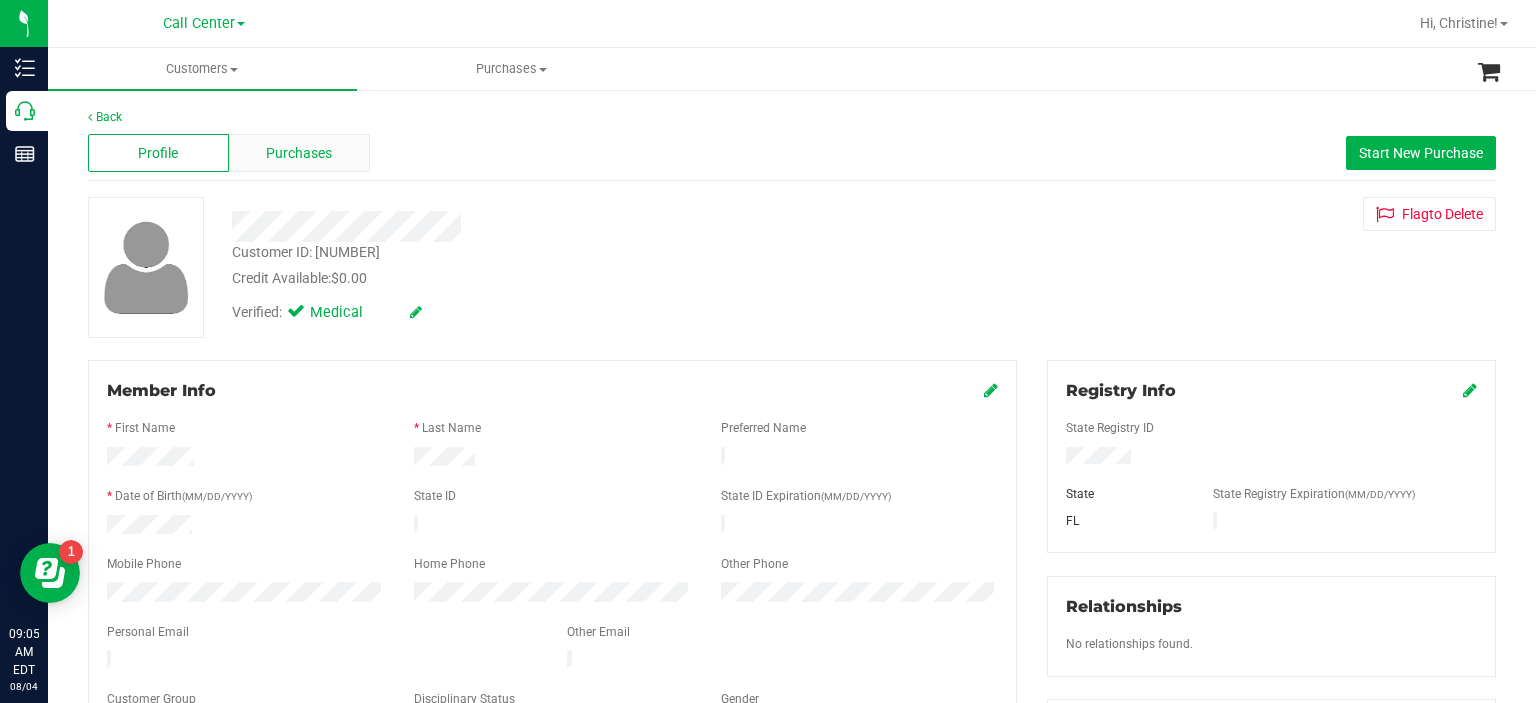 click on "Purchases" at bounding box center (299, 153) 